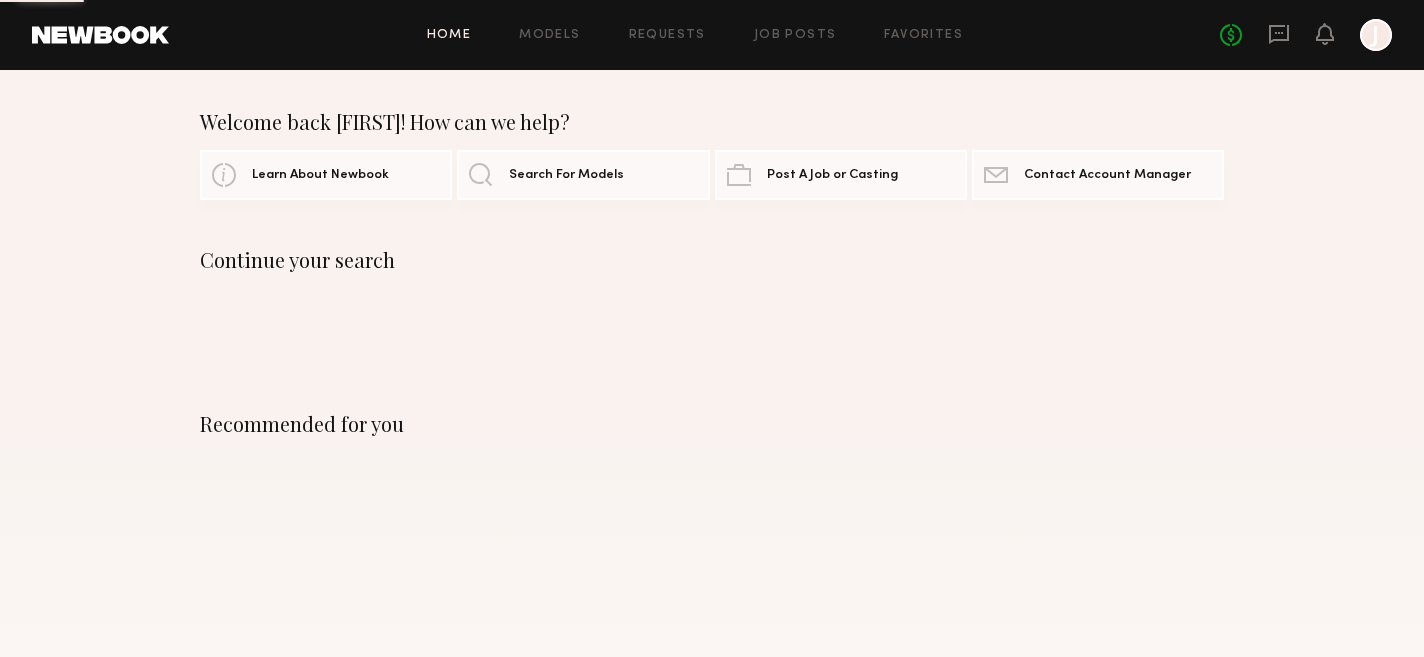 scroll, scrollTop: 0, scrollLeft: 0, axis: both 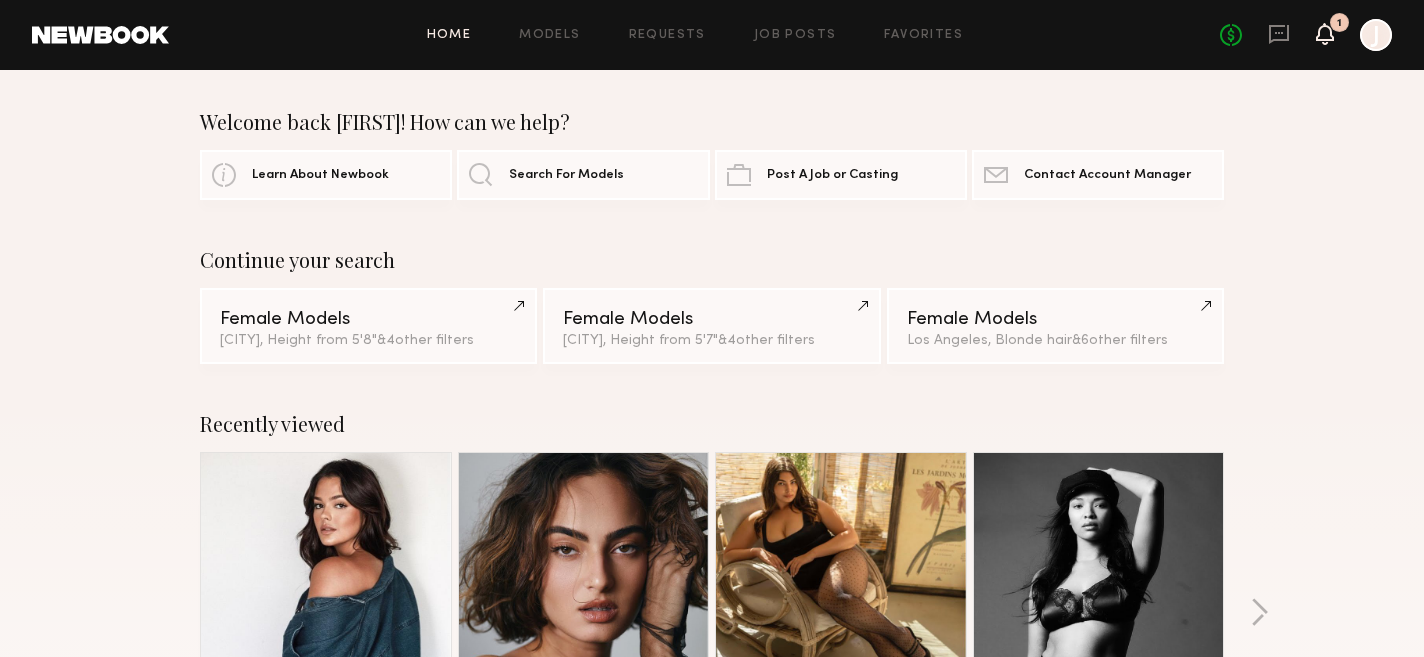click 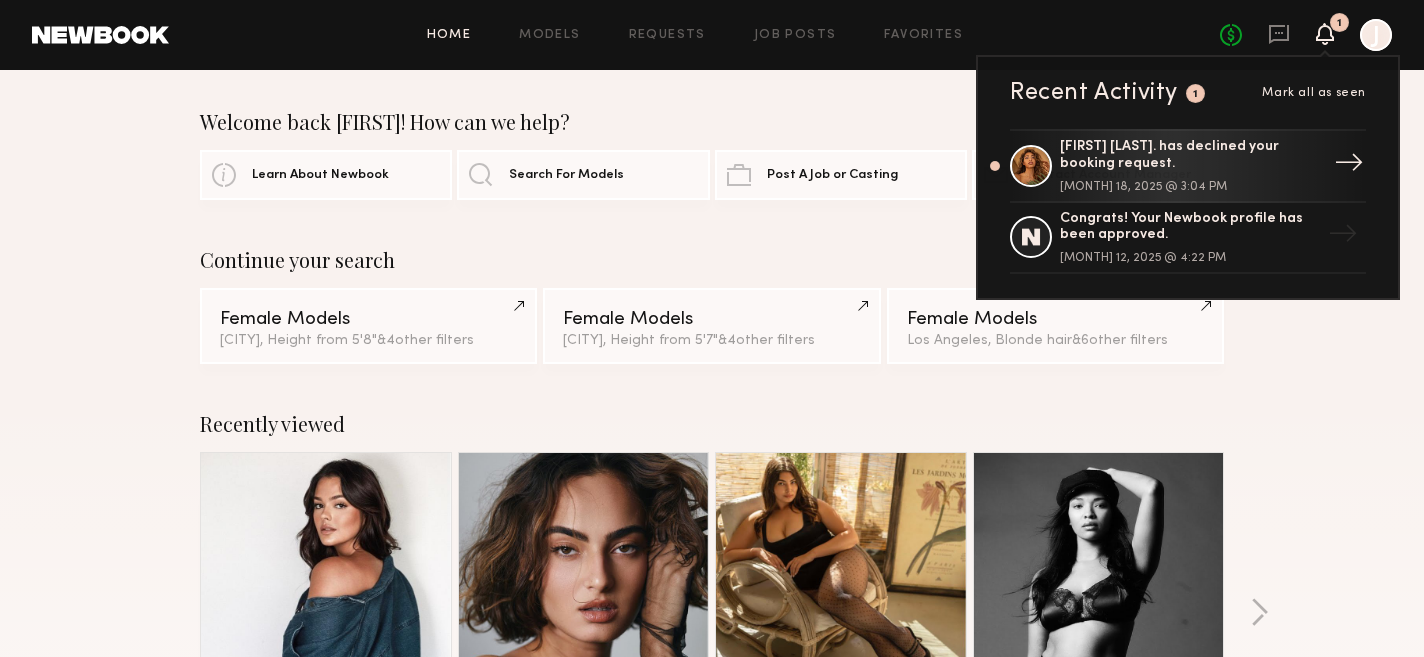 click on "[FIRST] [LAST]. has declined your booking request." 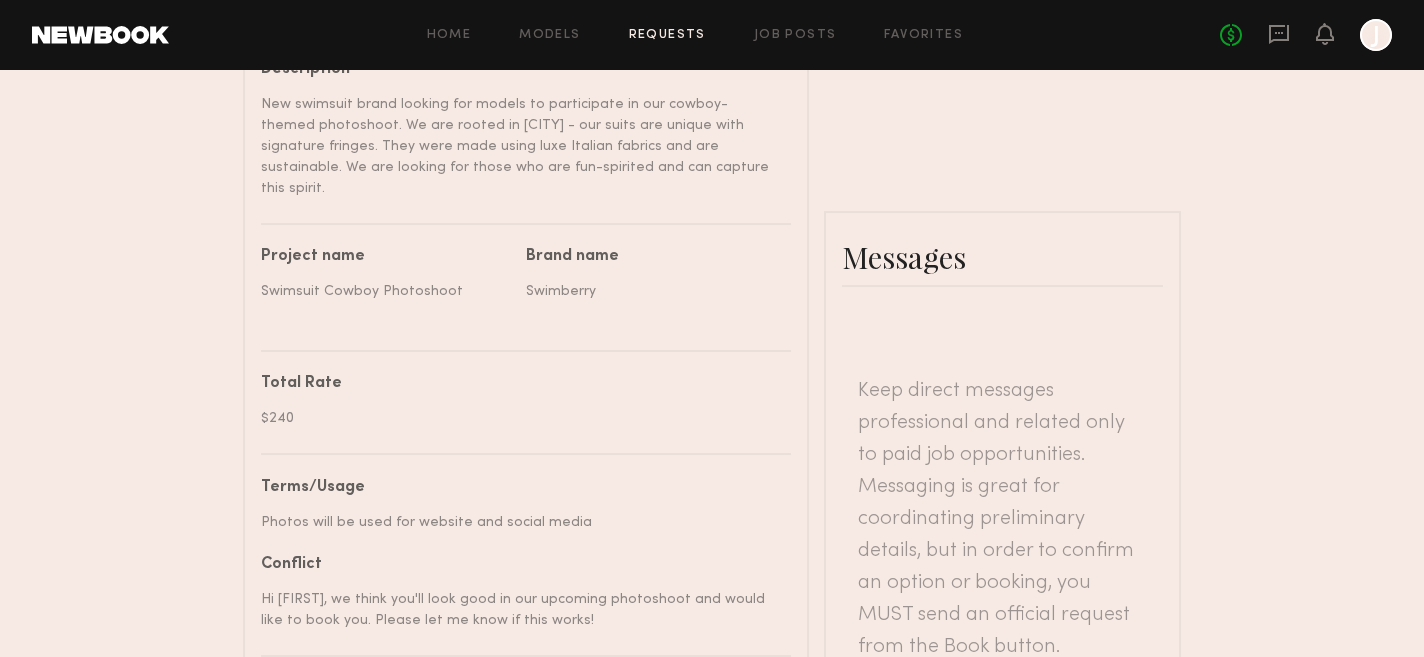scroll, scrollTop: 823, scrollLeft: 0, axis: vertical 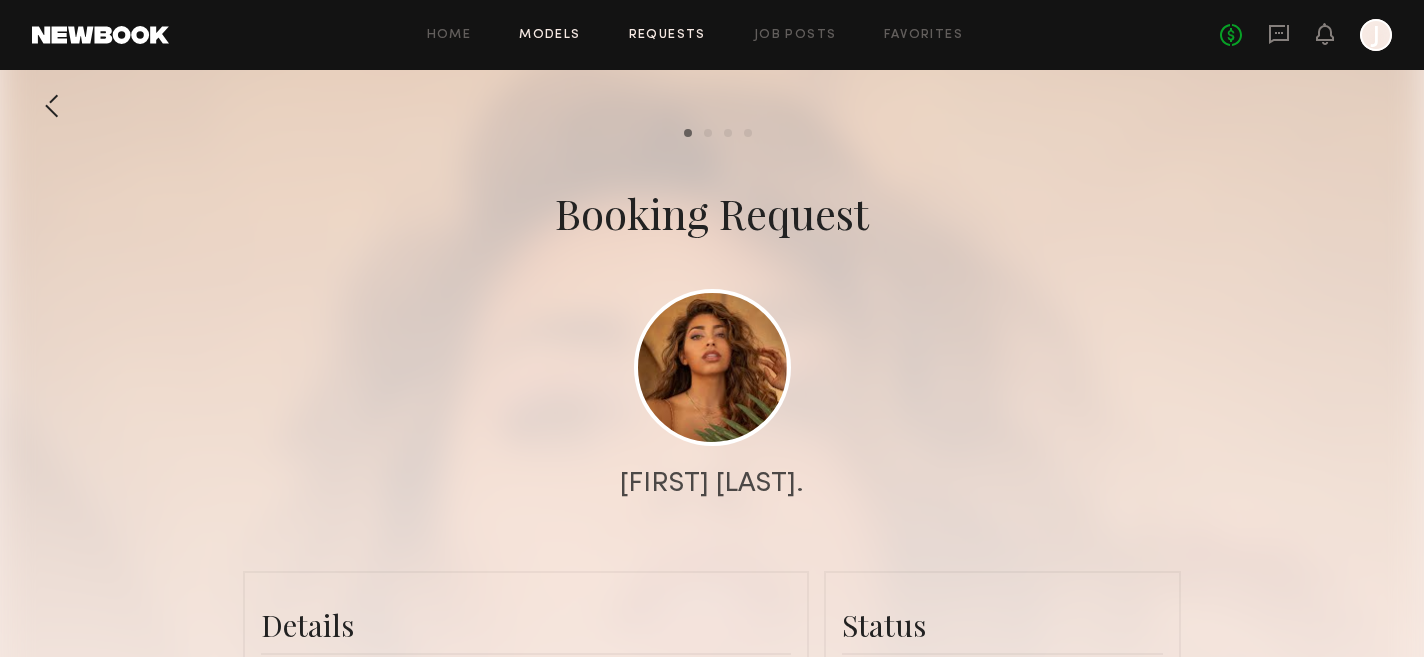 click on "Models" 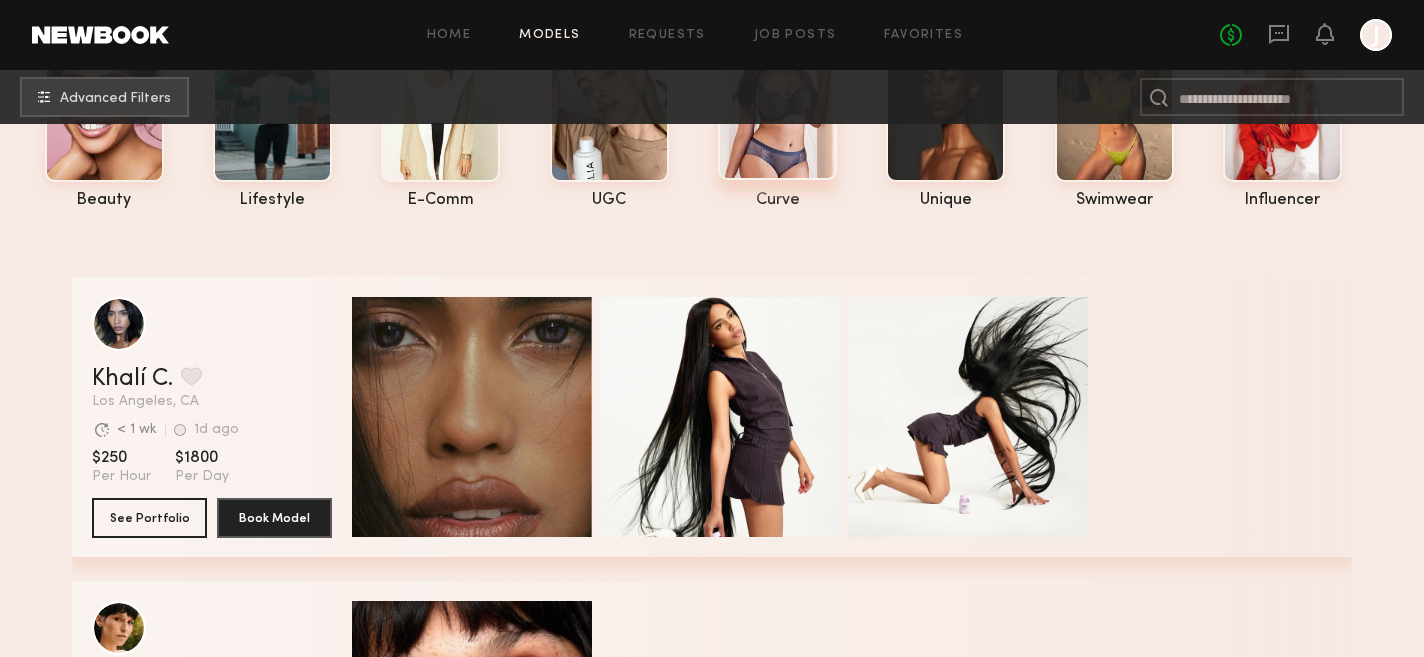 scroll, scrollTop: 0, scrollLeft: 0, axis: both 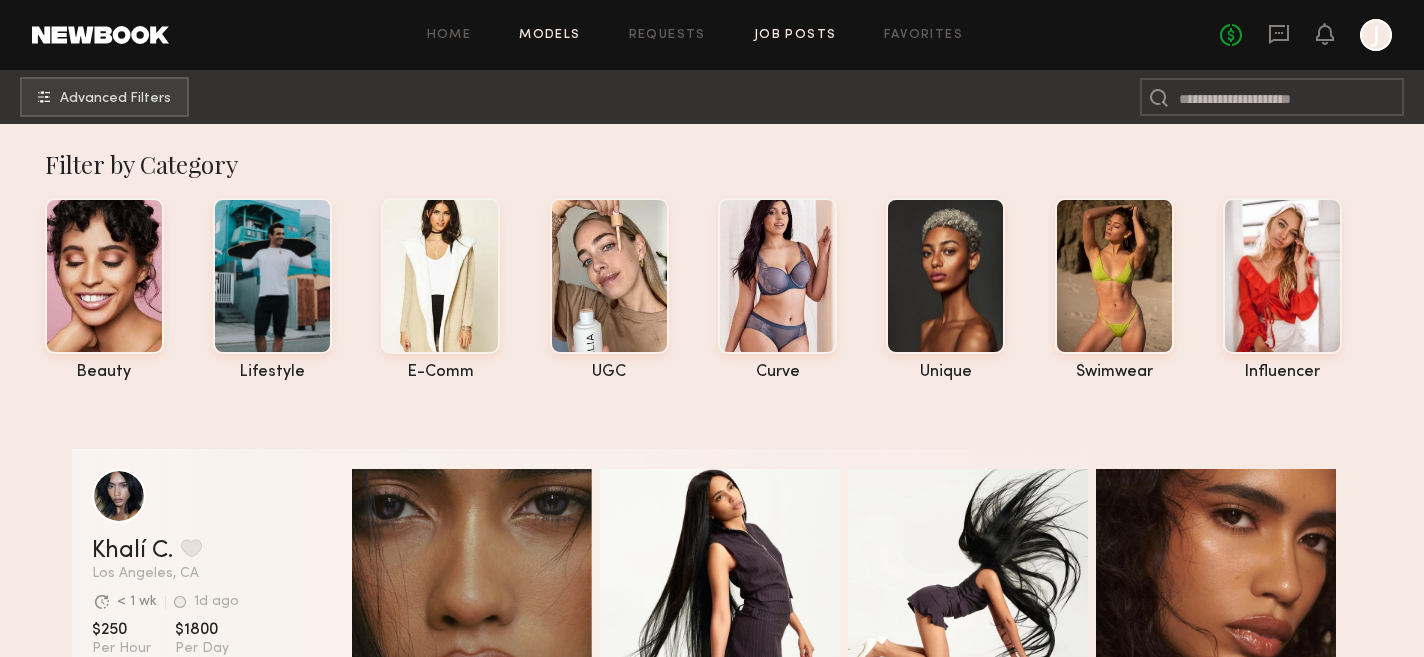 click on "Job Posts" 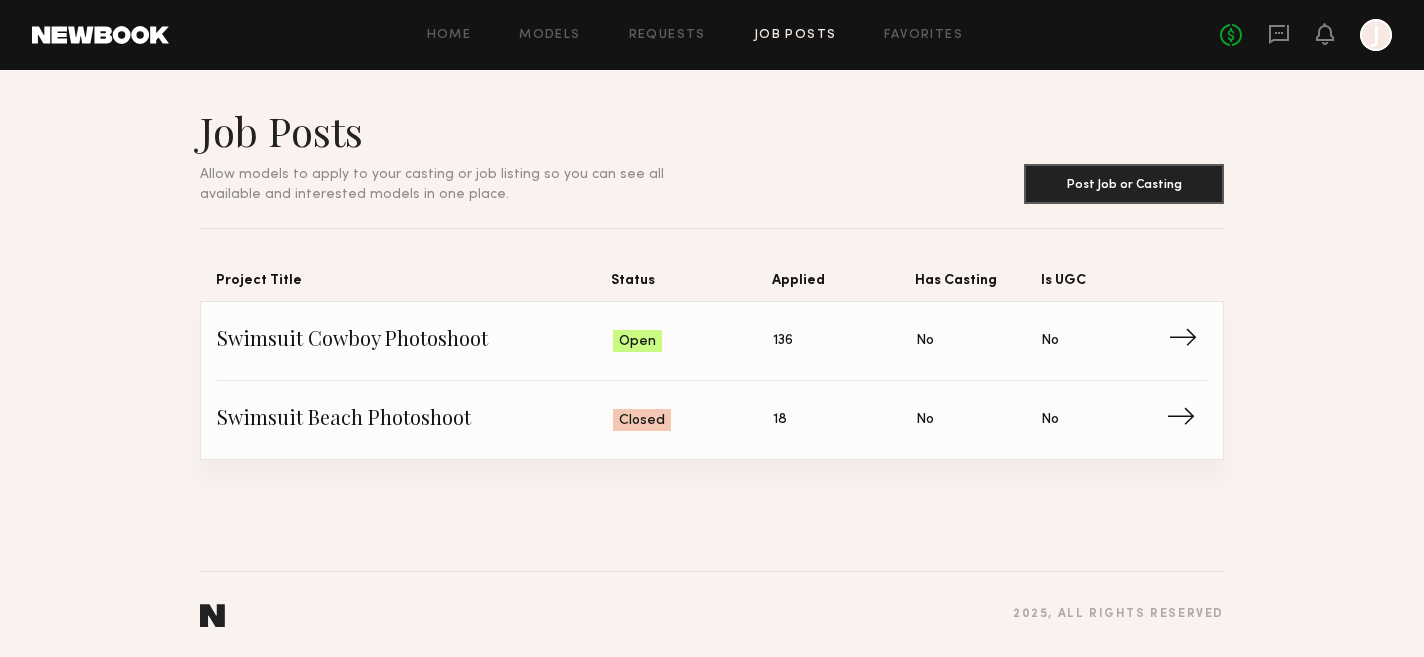 click on "Swimsuit Cowboy Photoshoot" 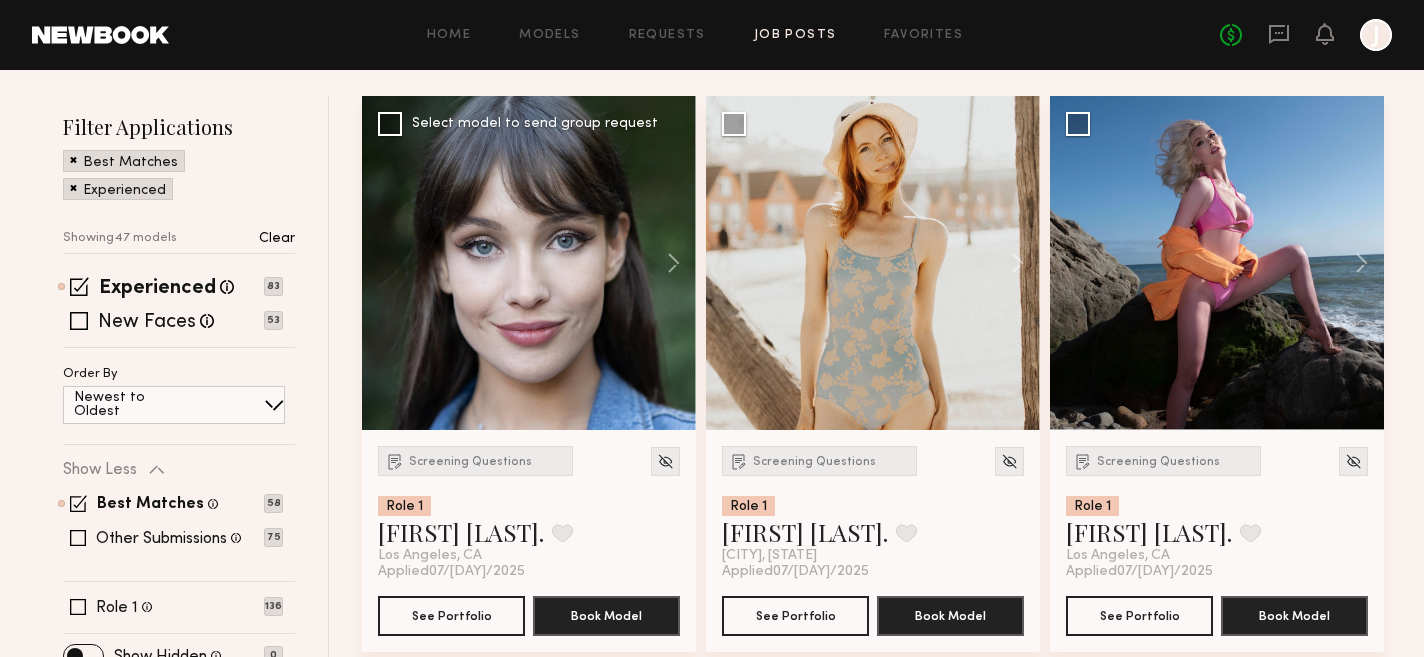 scroll, scrollTop: 264, scrollLeft: 0, axis: vertical 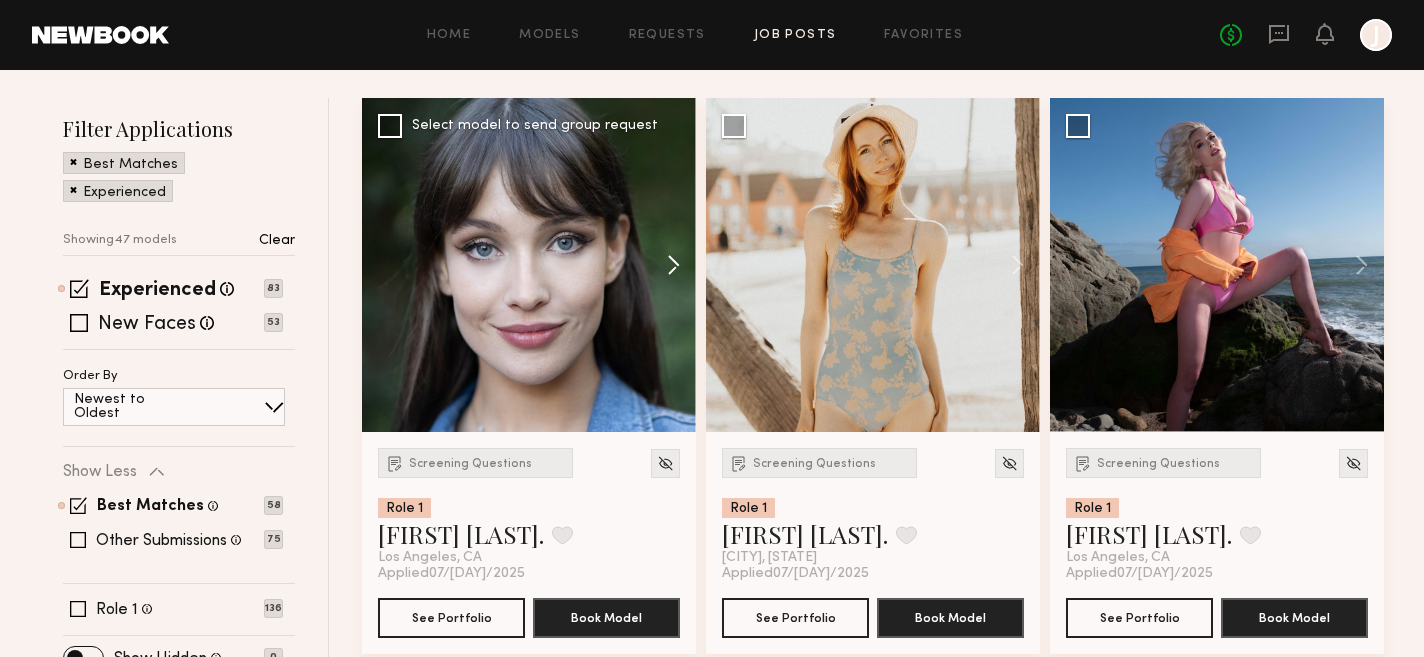 click 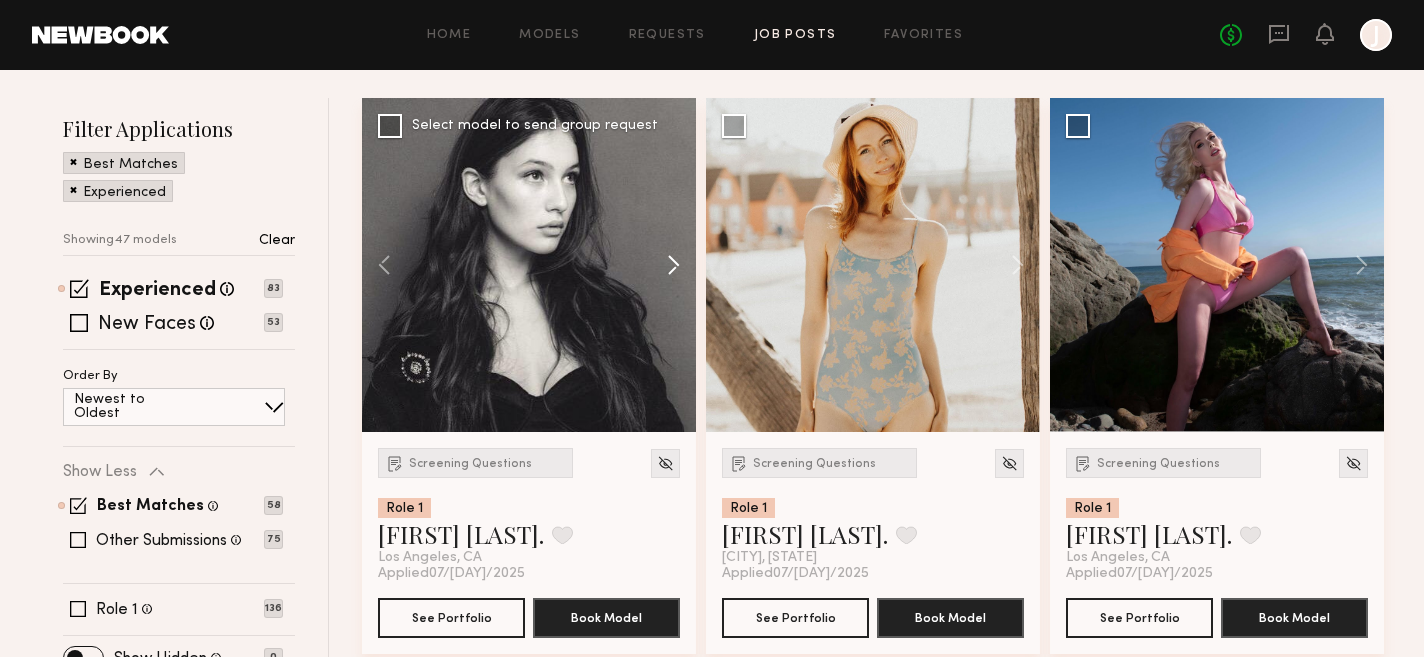click 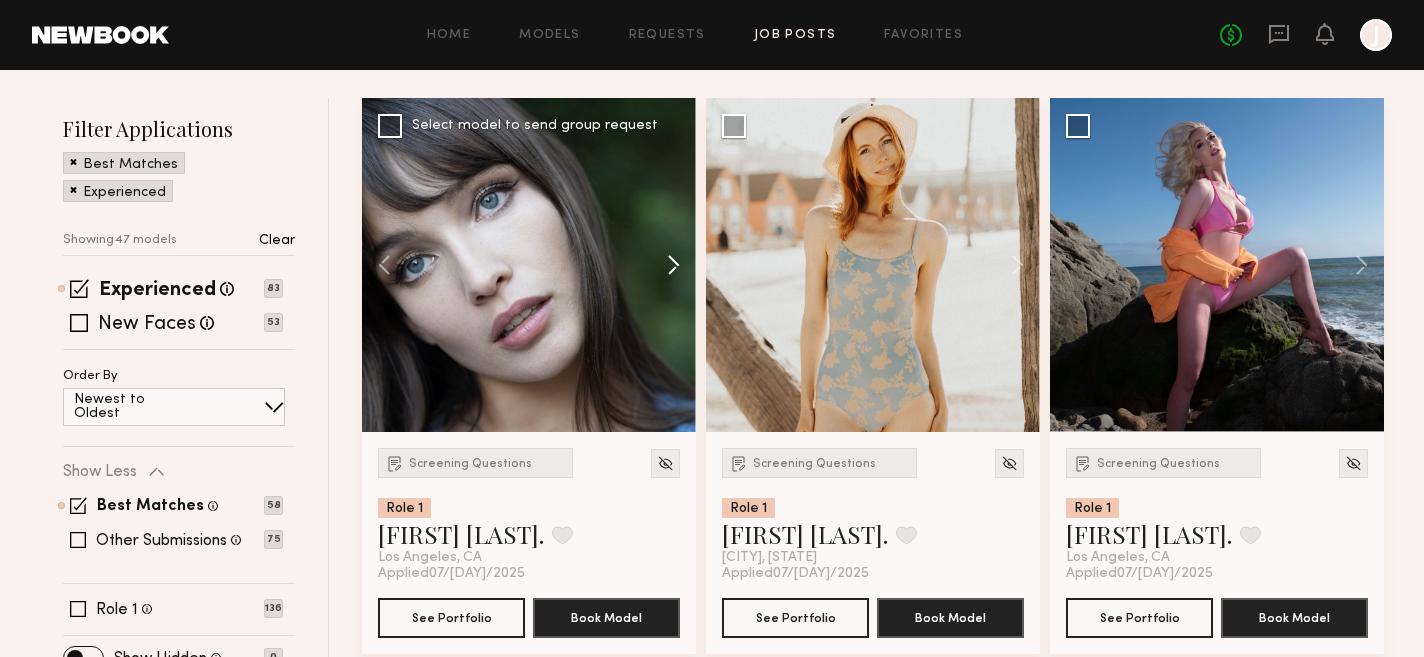 click 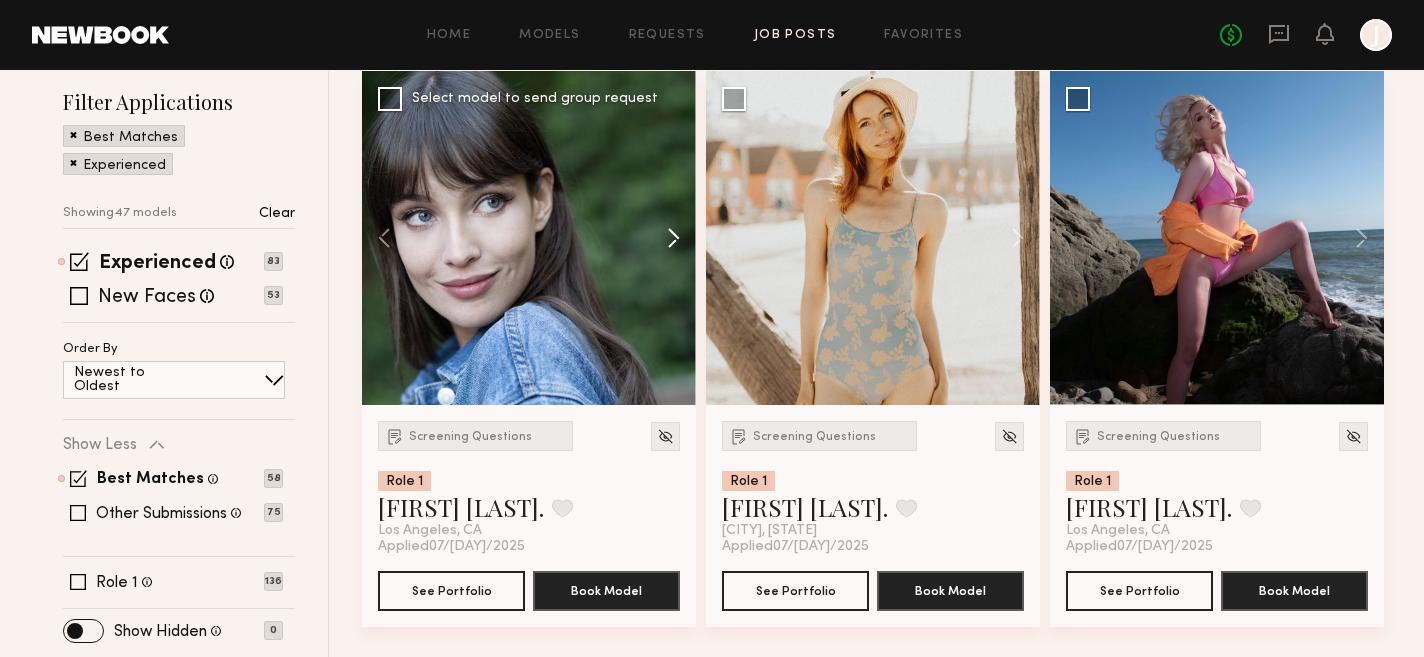 scroll, scrollTop: 290, scrollLeft: 0, axis: vertical 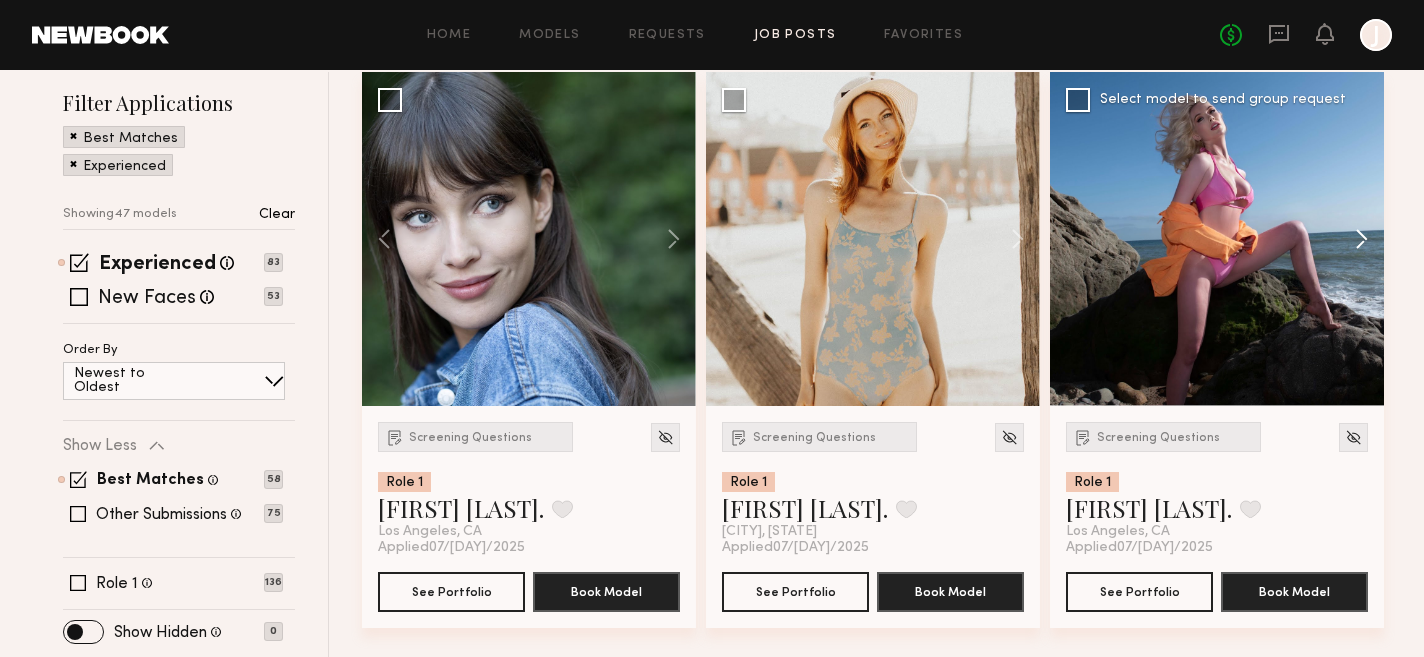 click 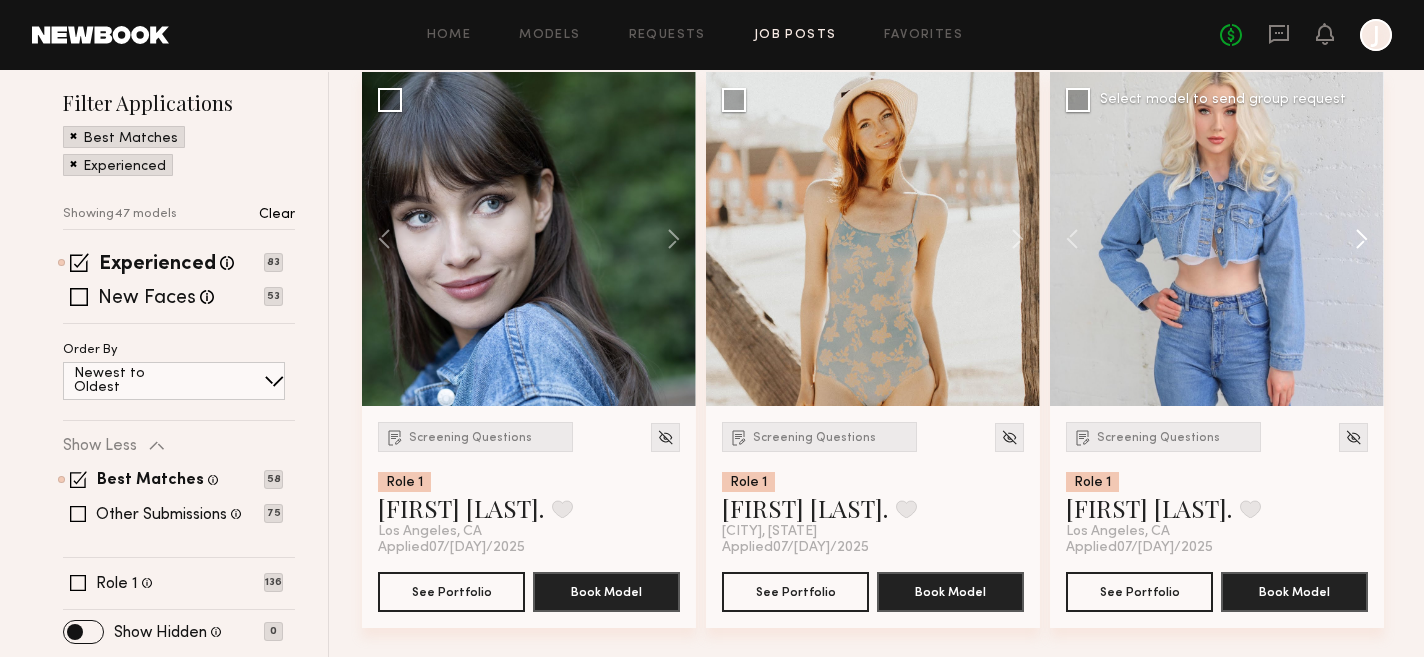 click 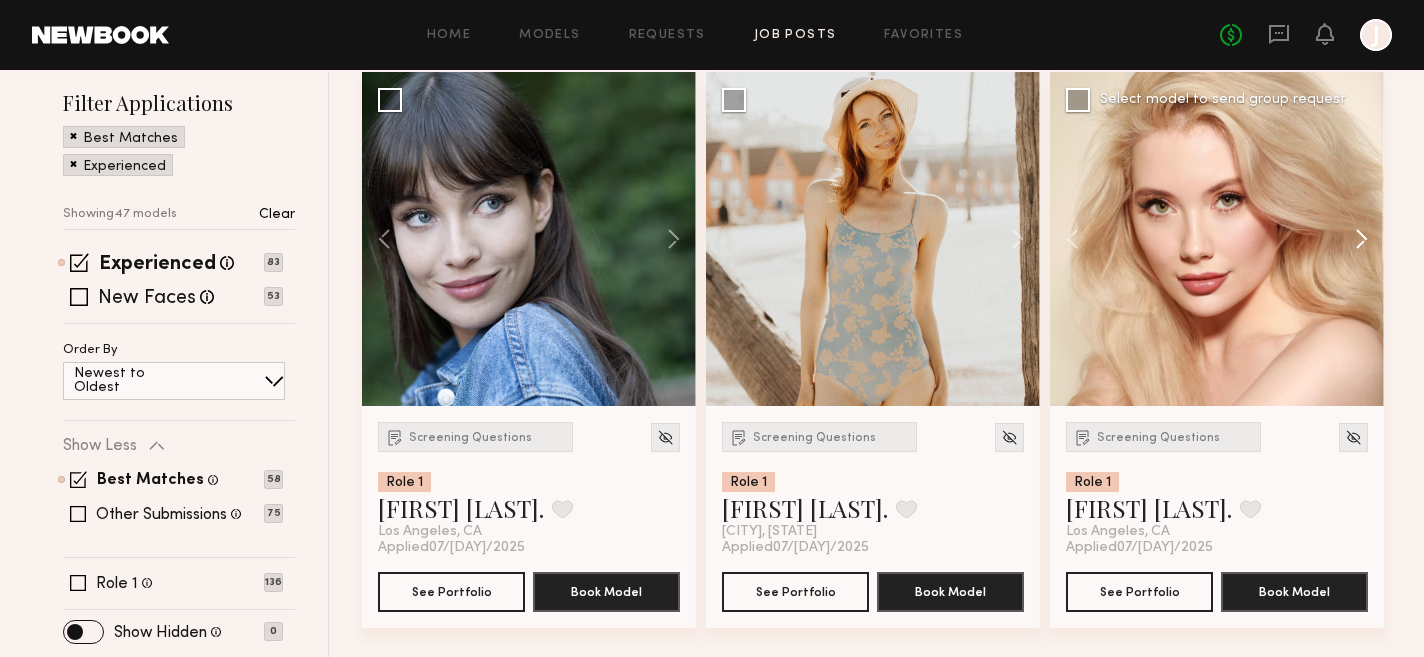 click 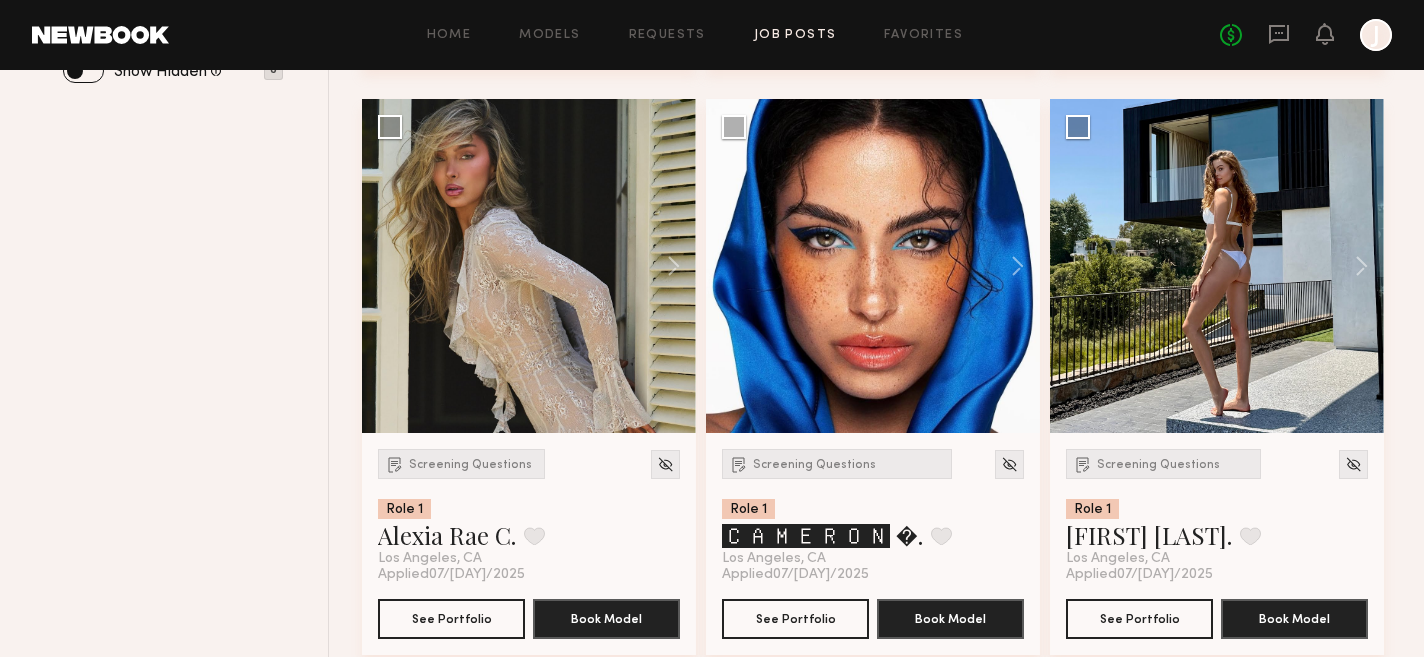 scroll, scrollTop: 852, scrollLeft: 0, axis: vertical 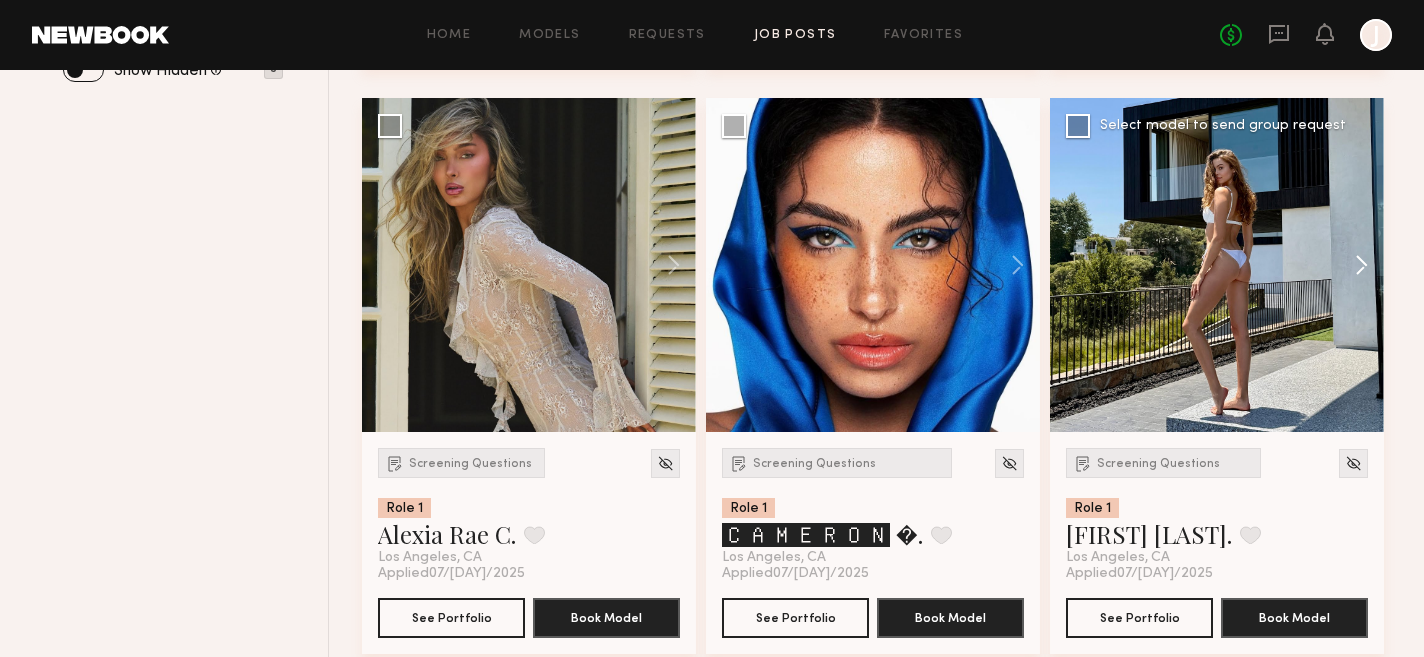 click 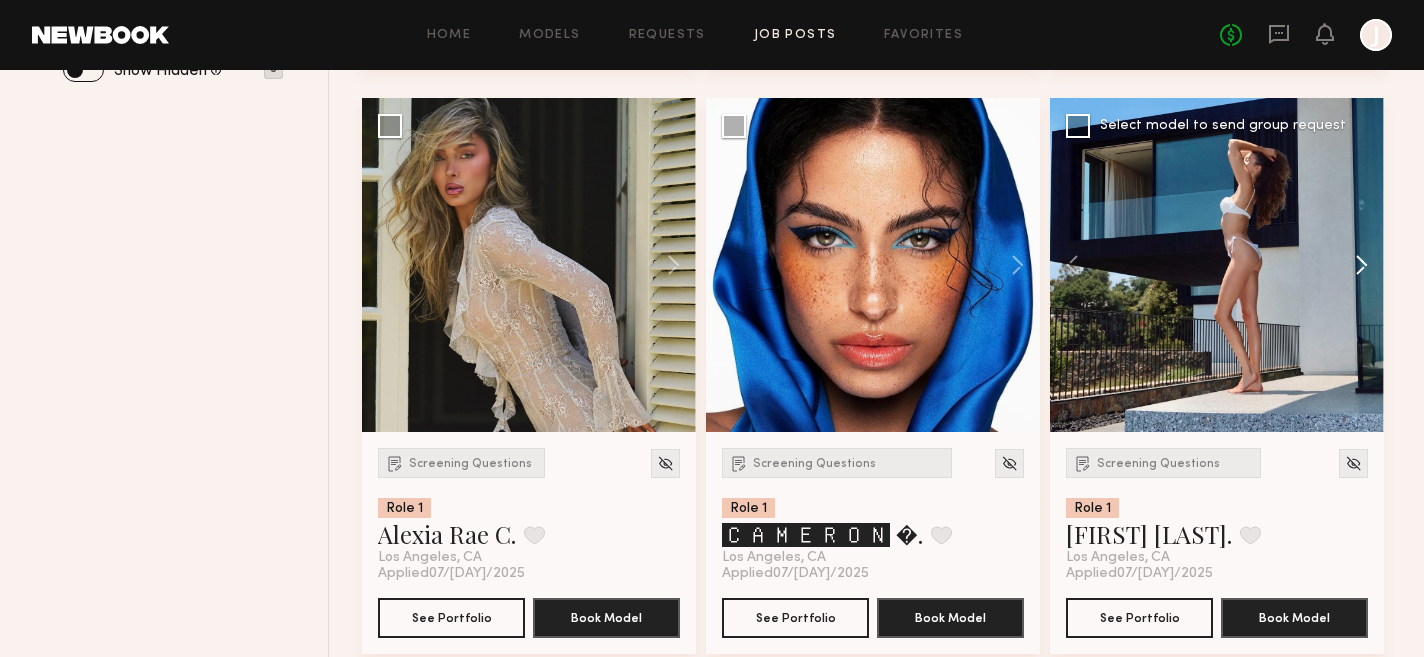 click 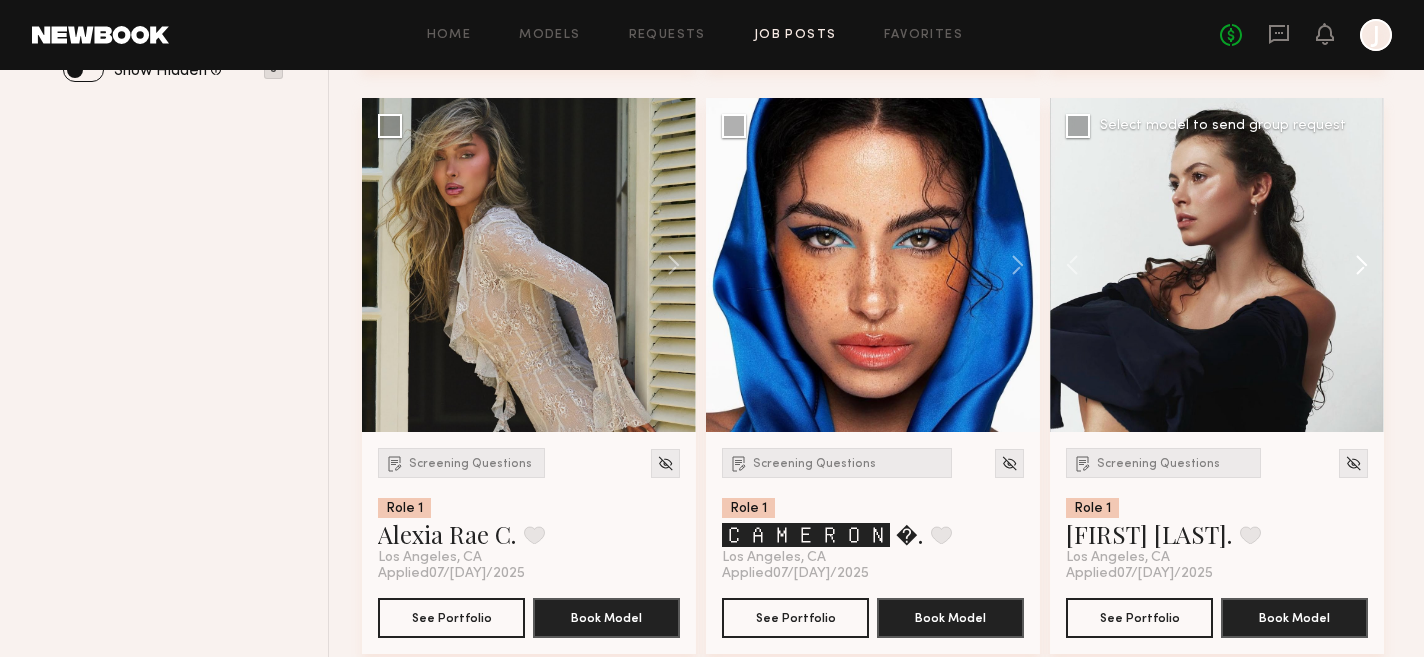 click 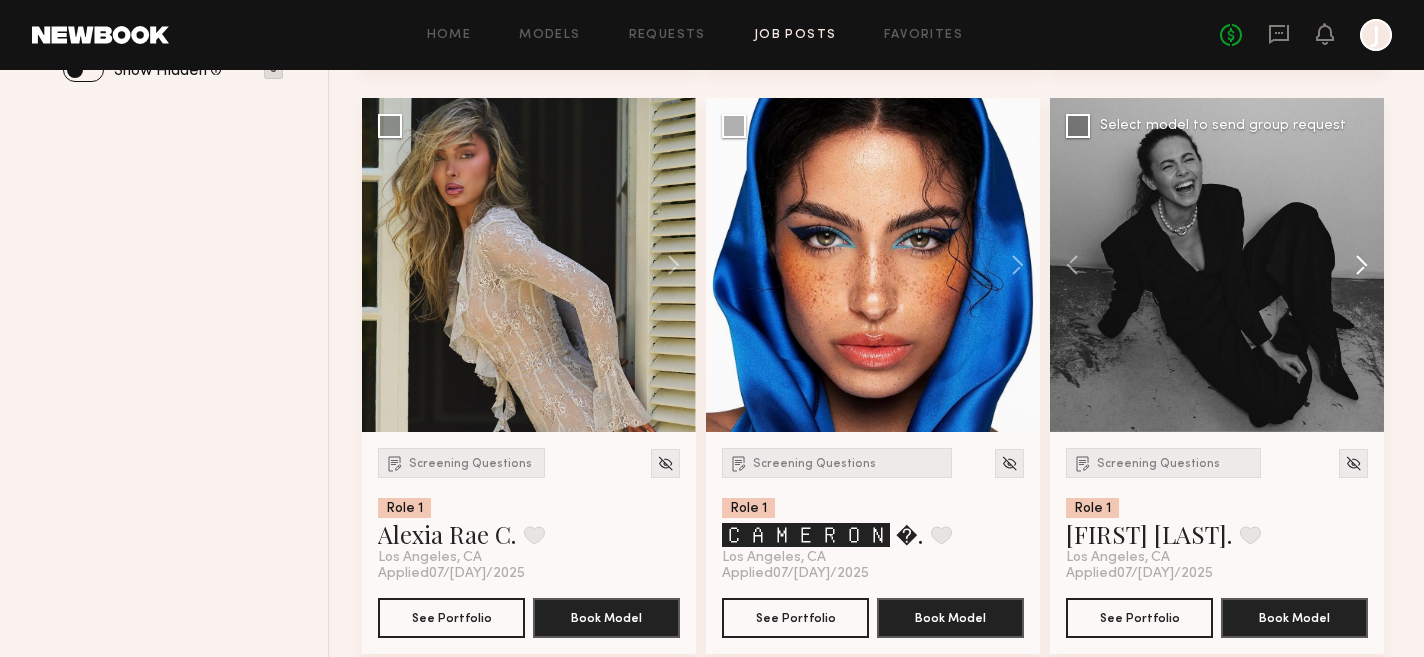 click 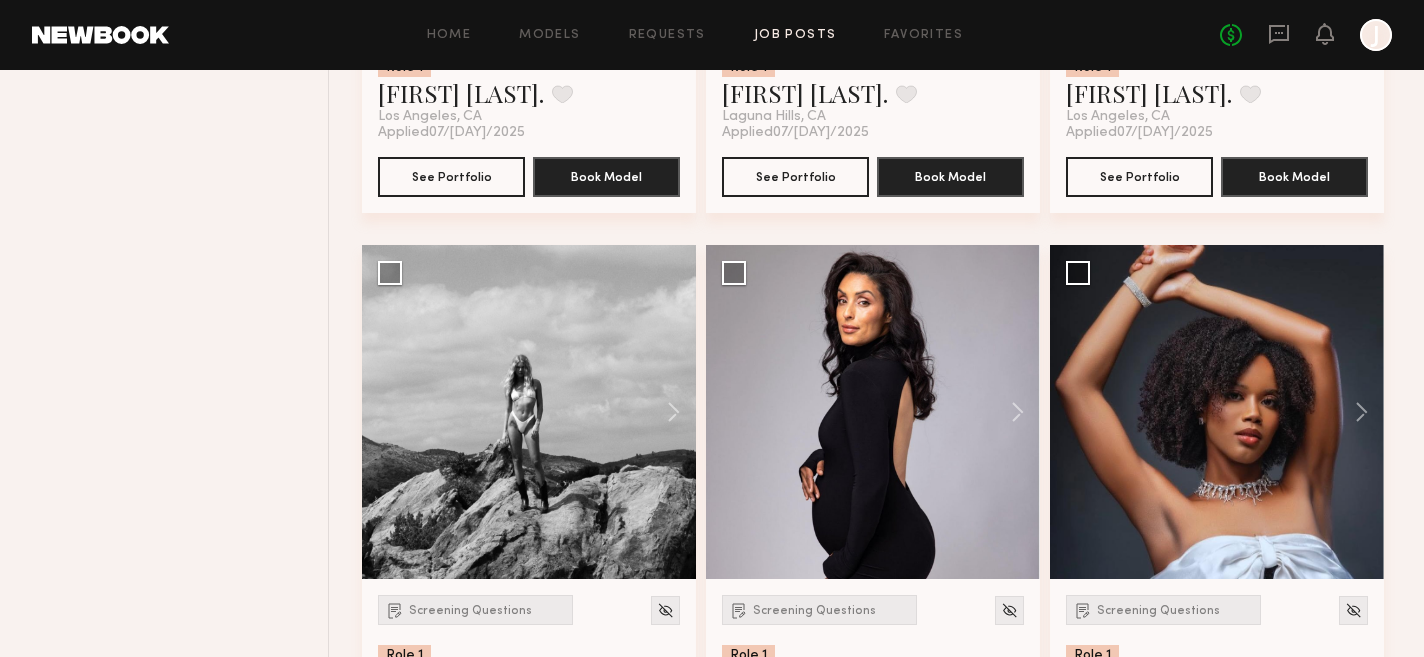 scroll, scrollTop: 1921, scrollLeft: 0, axis: vertical 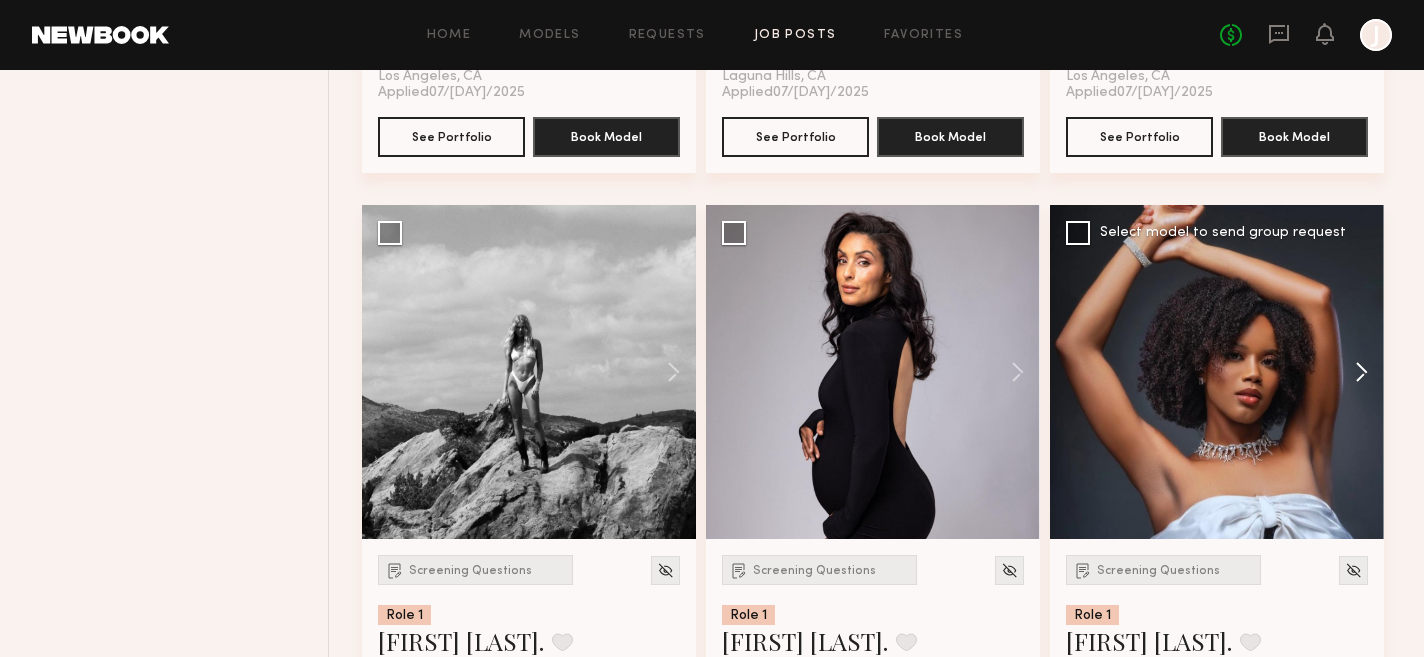 click 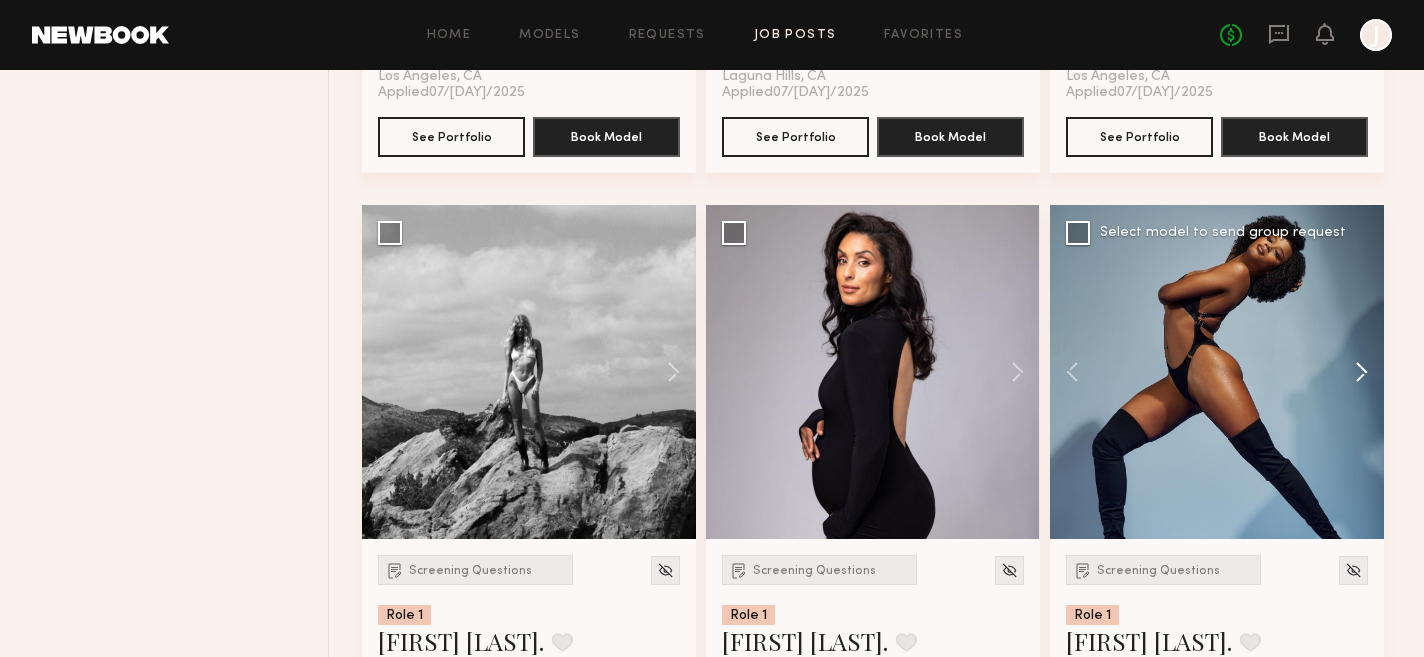 click 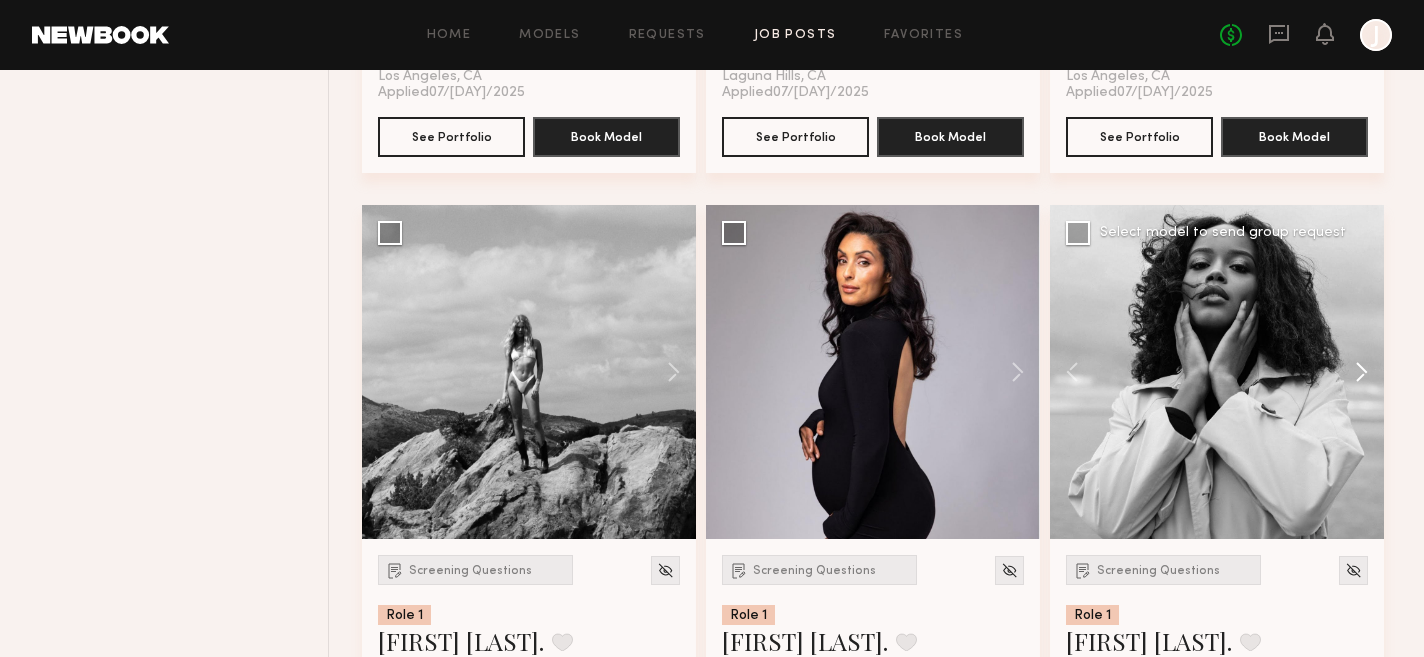 click 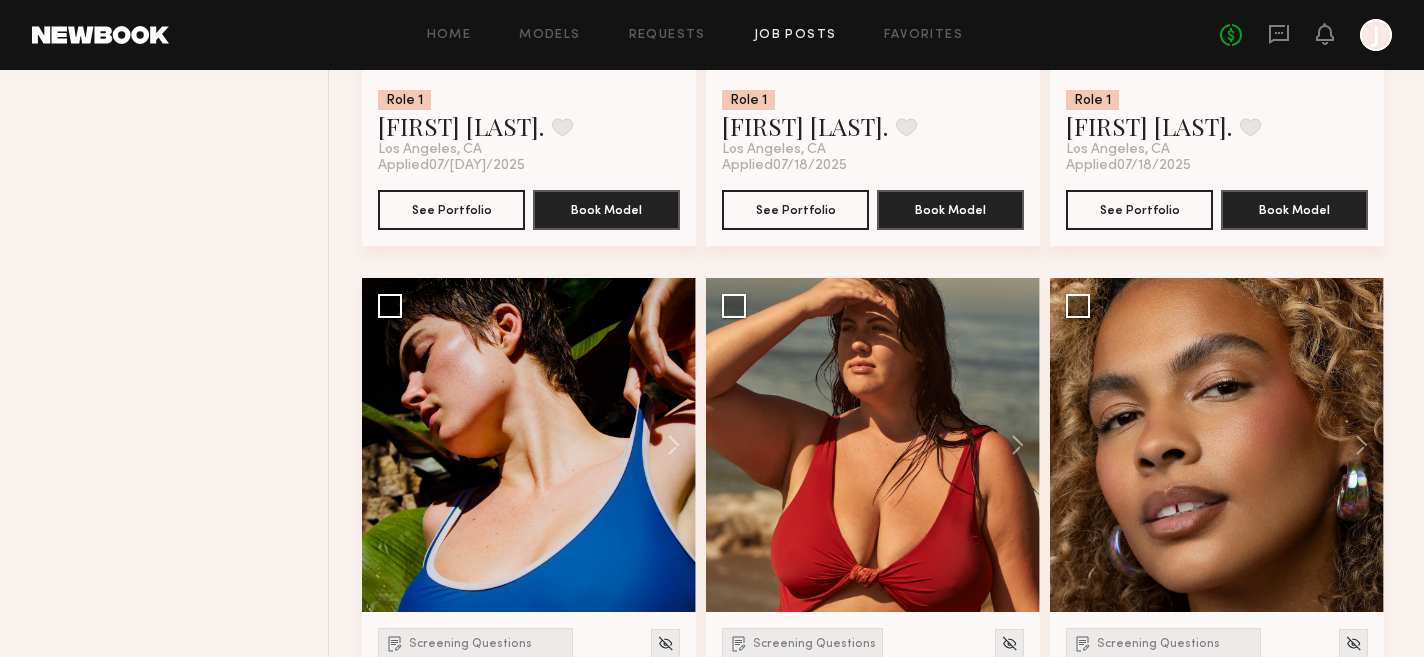 scroll, scrollTop: 2587, scrollLeft: 0, axis: vertical 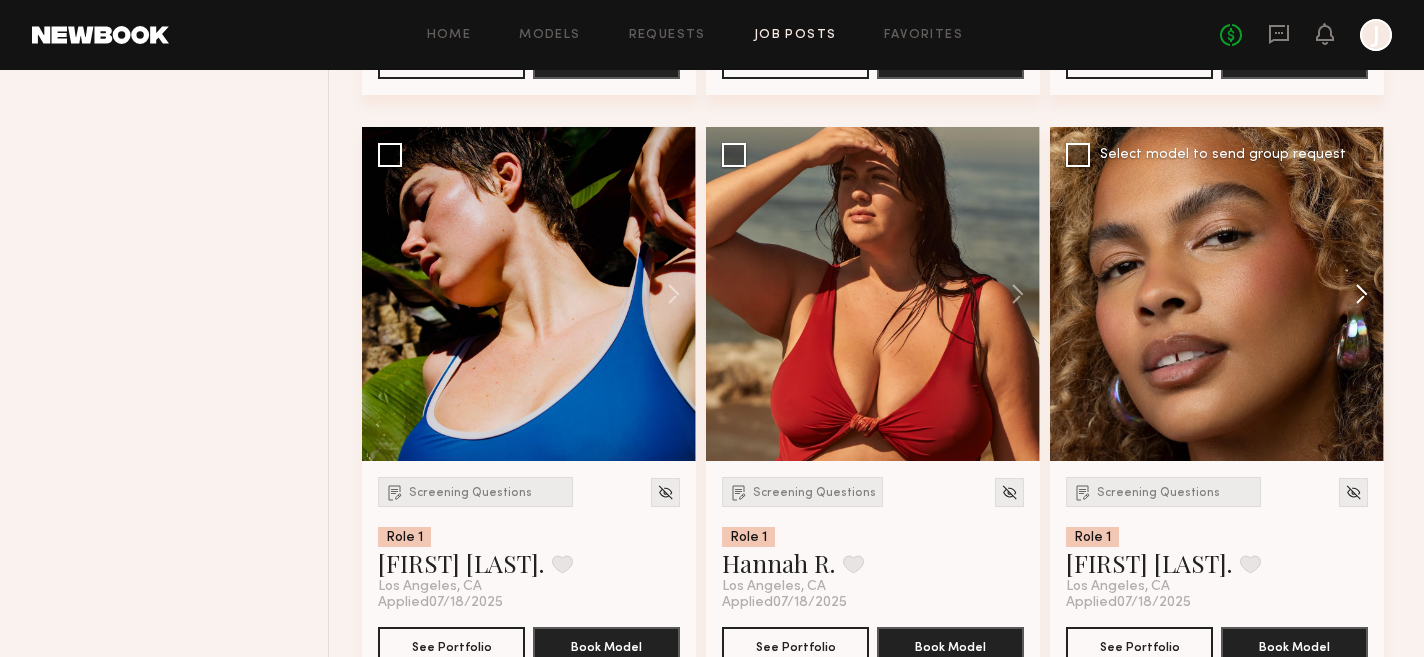 click 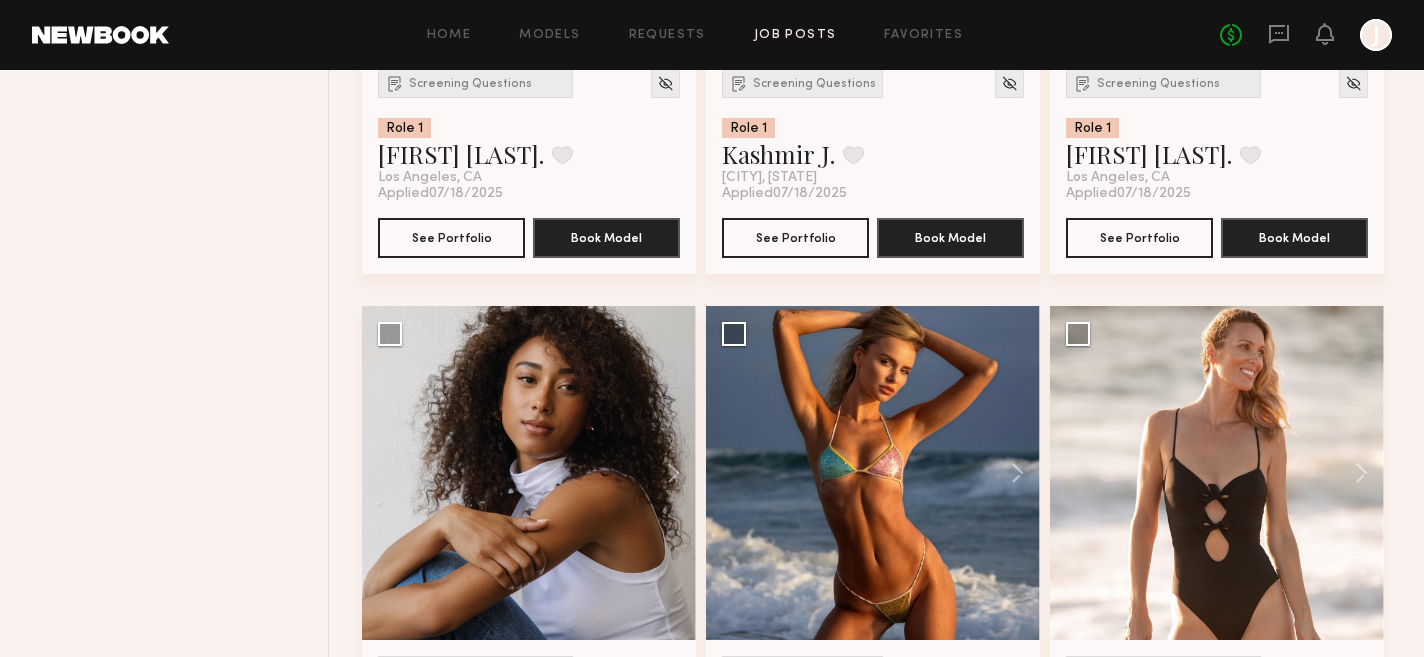 scroll, scrollTop: 3714, scrollLeft: 0, axis: vertical 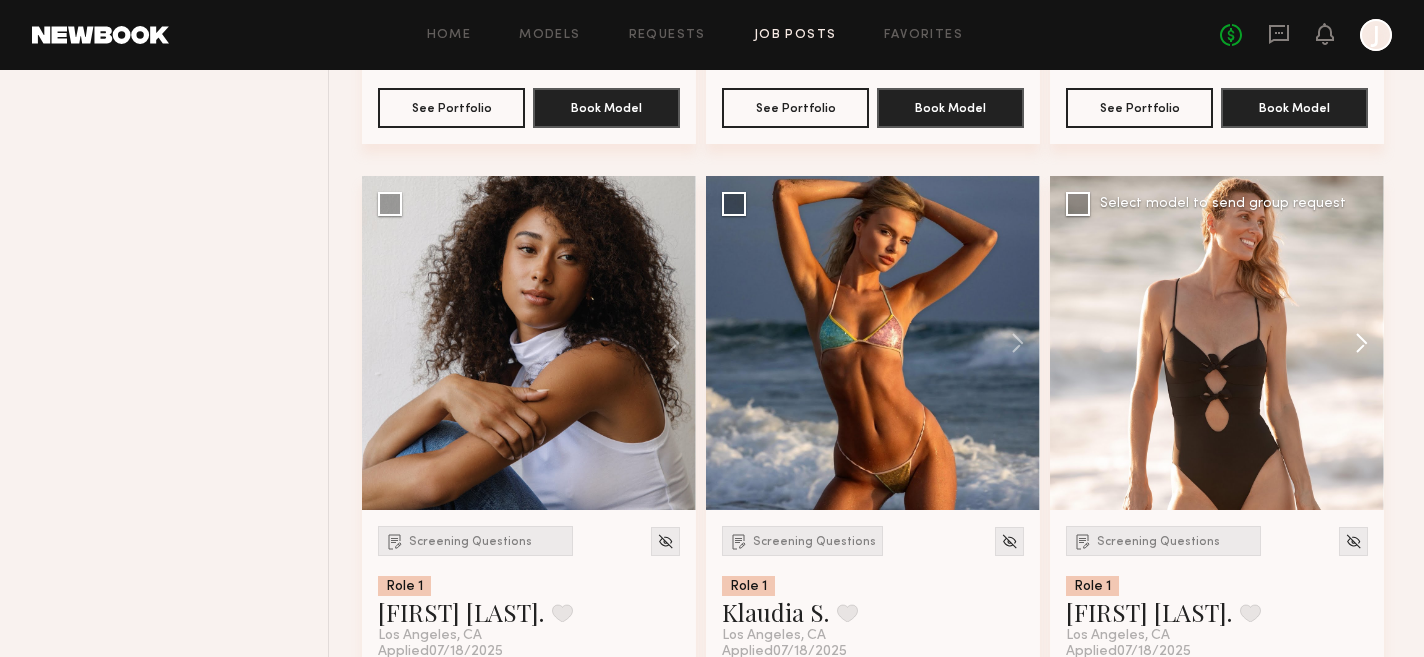 click 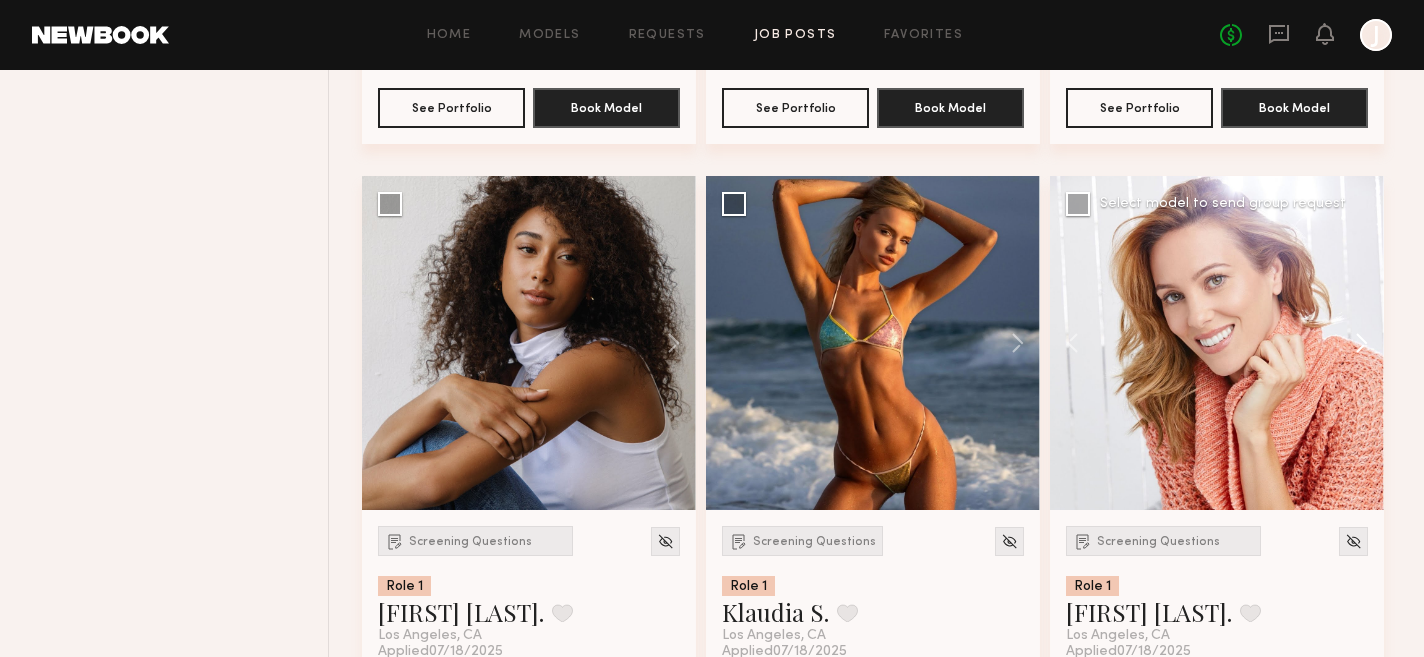 click 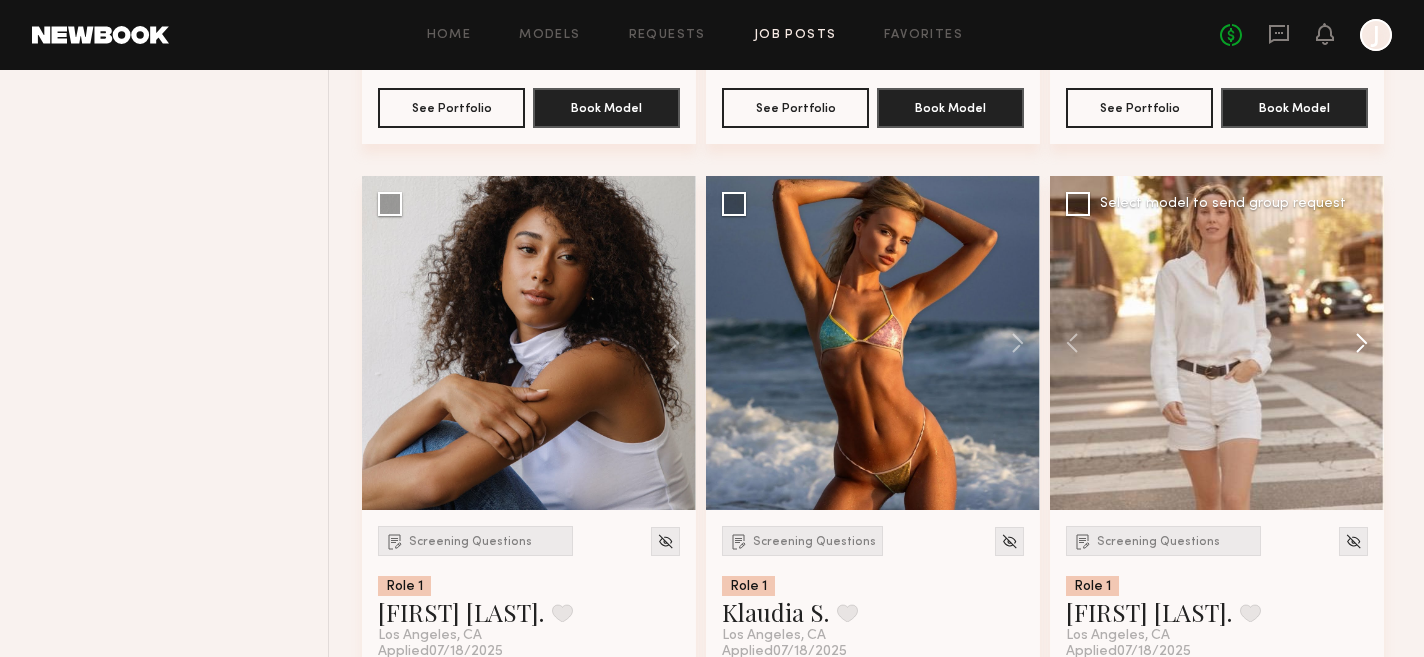 click 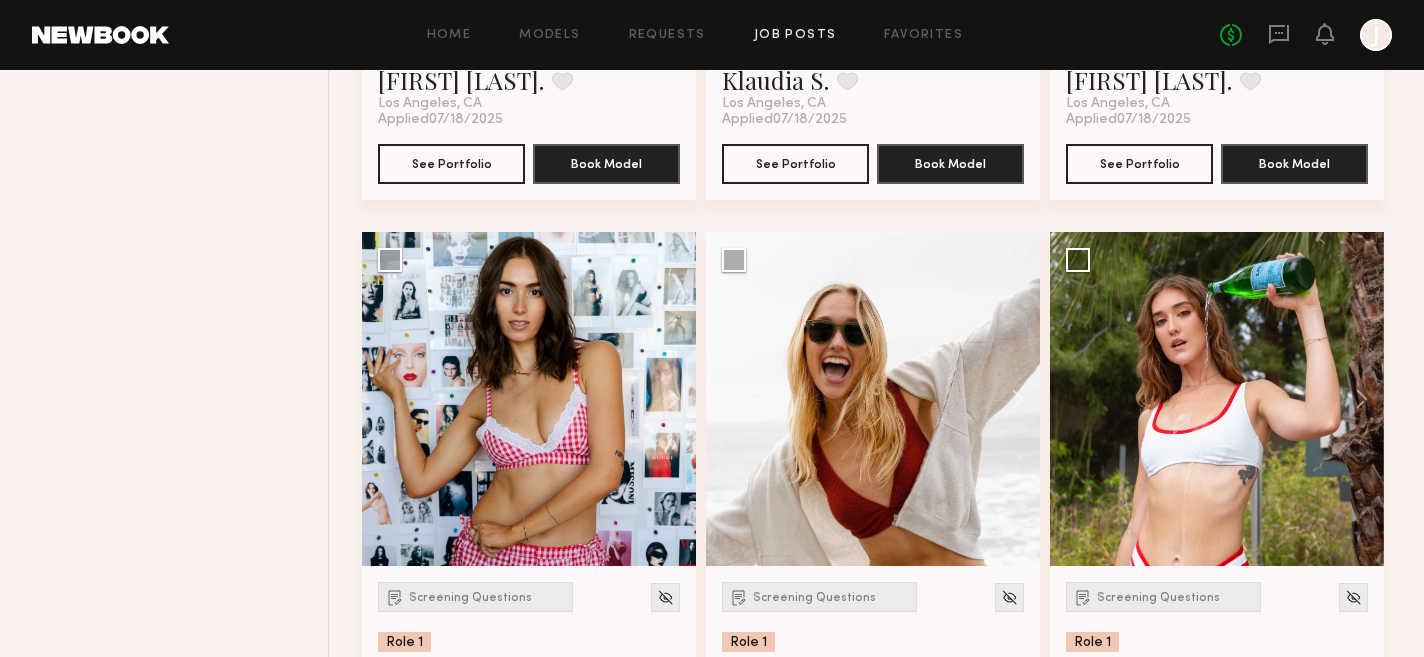 scroll, scrollTop: 4352, scrollLeft: 0, axis: vertical 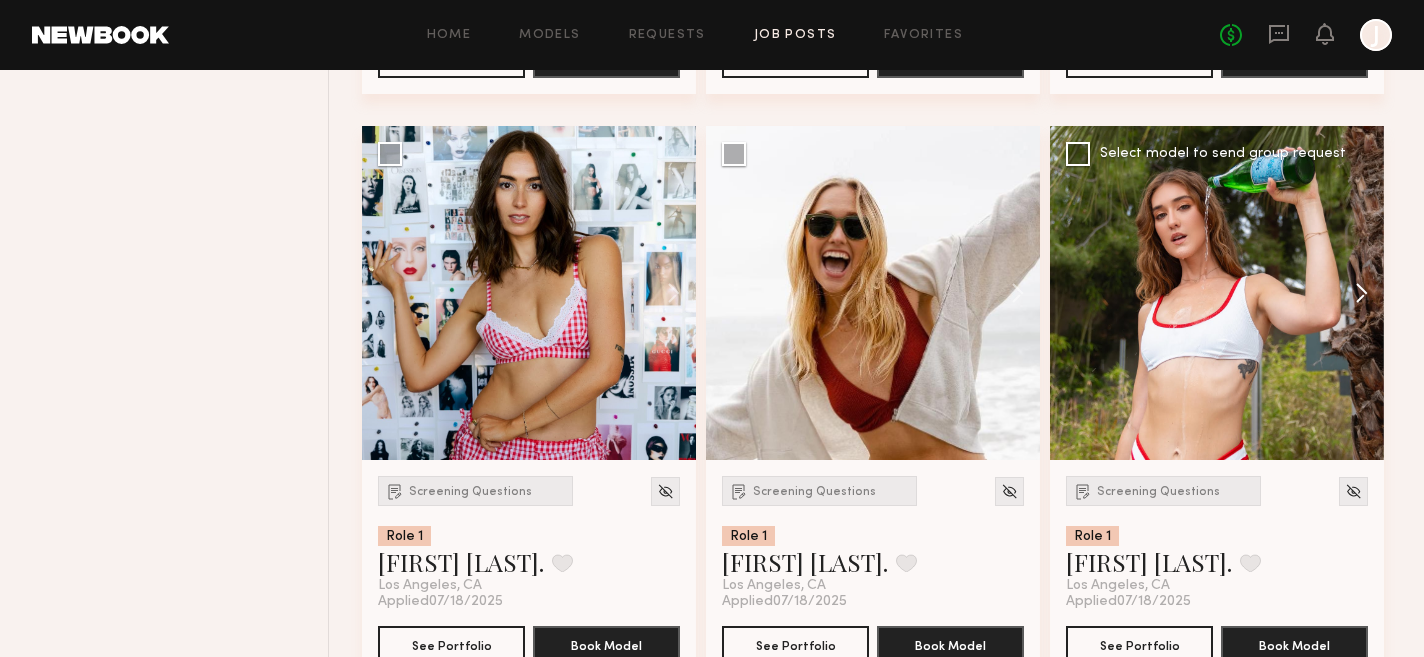 click 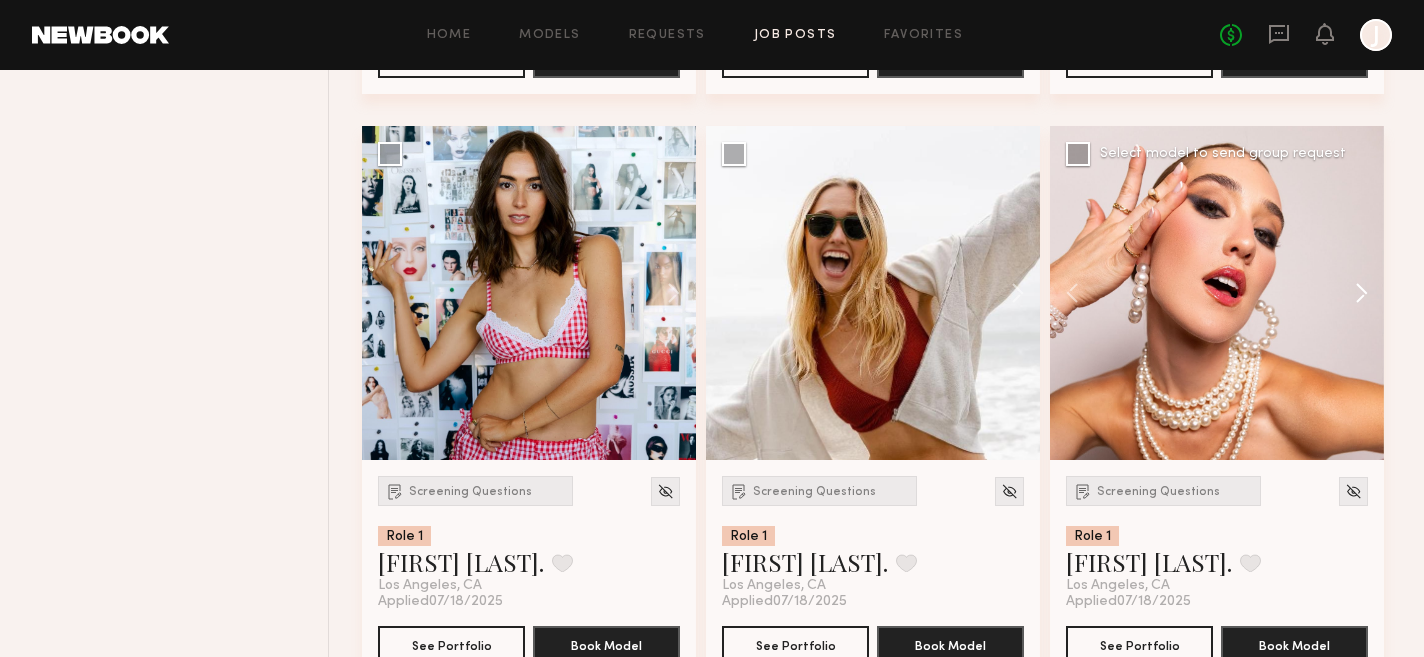 click 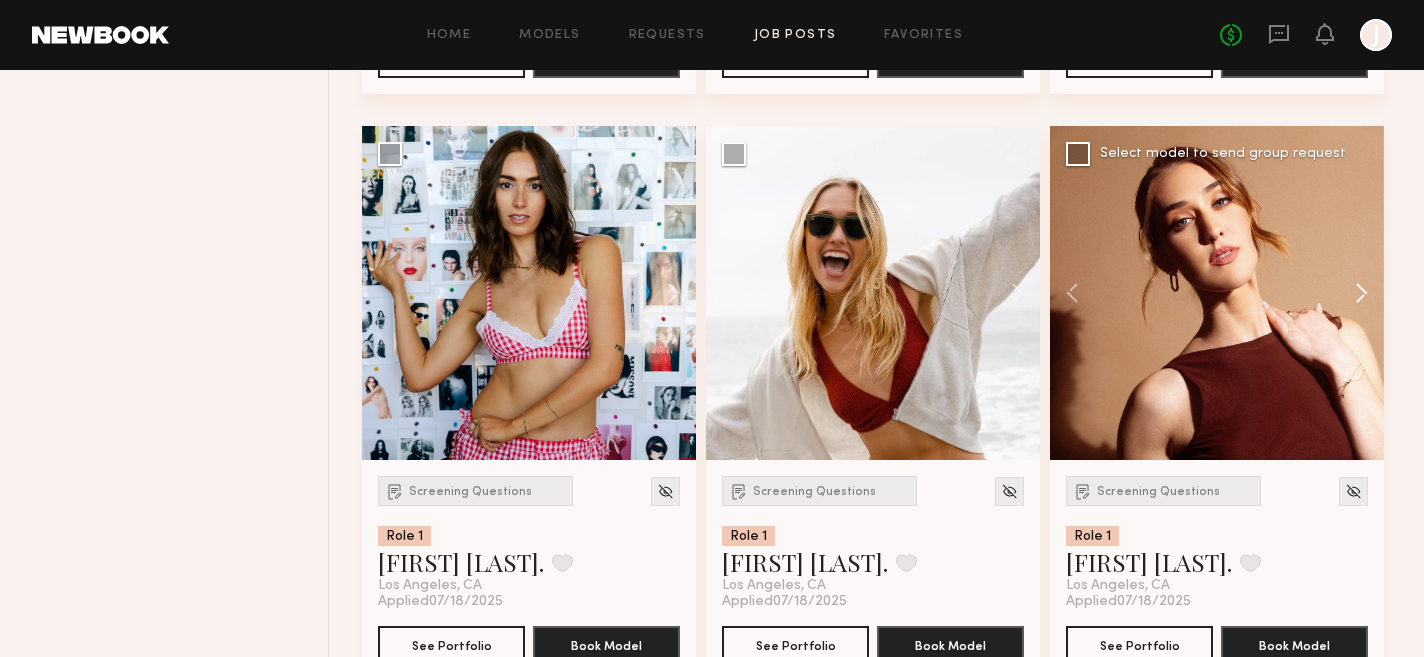 click 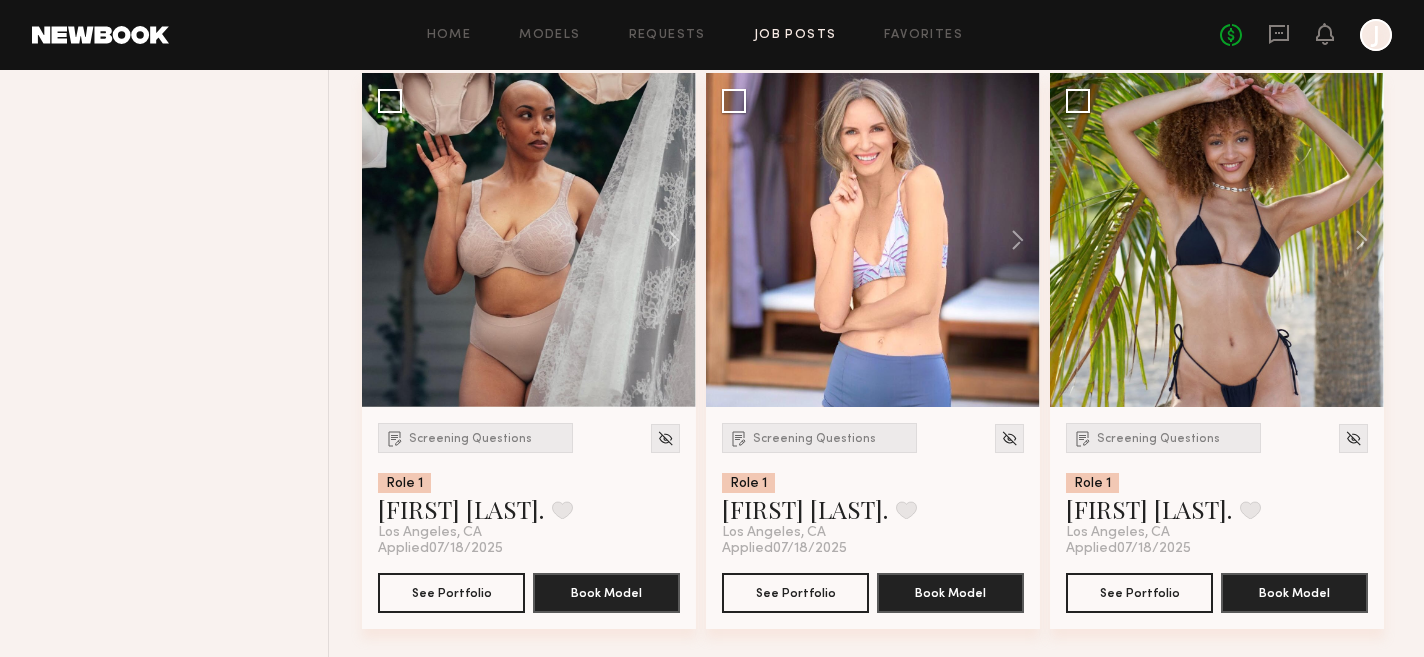 scroll, scrollTop: 6731, scrollLeft: 0, axis: vertical 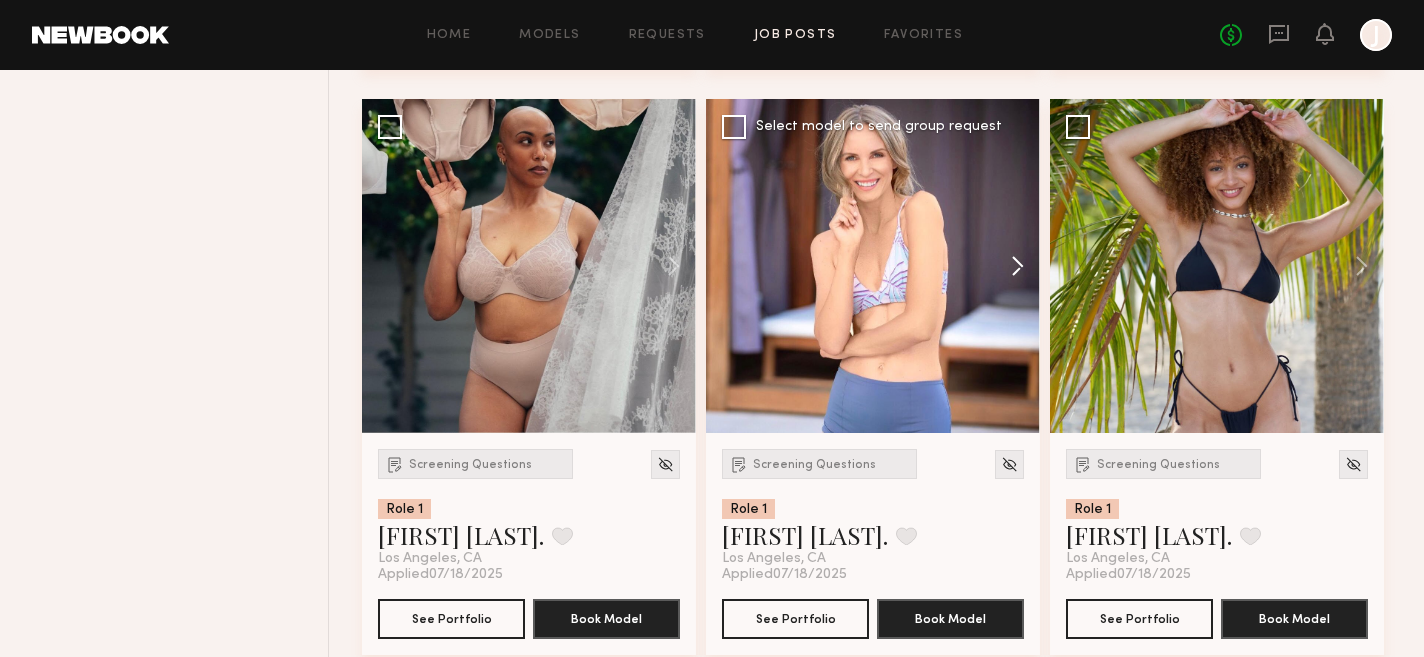 click 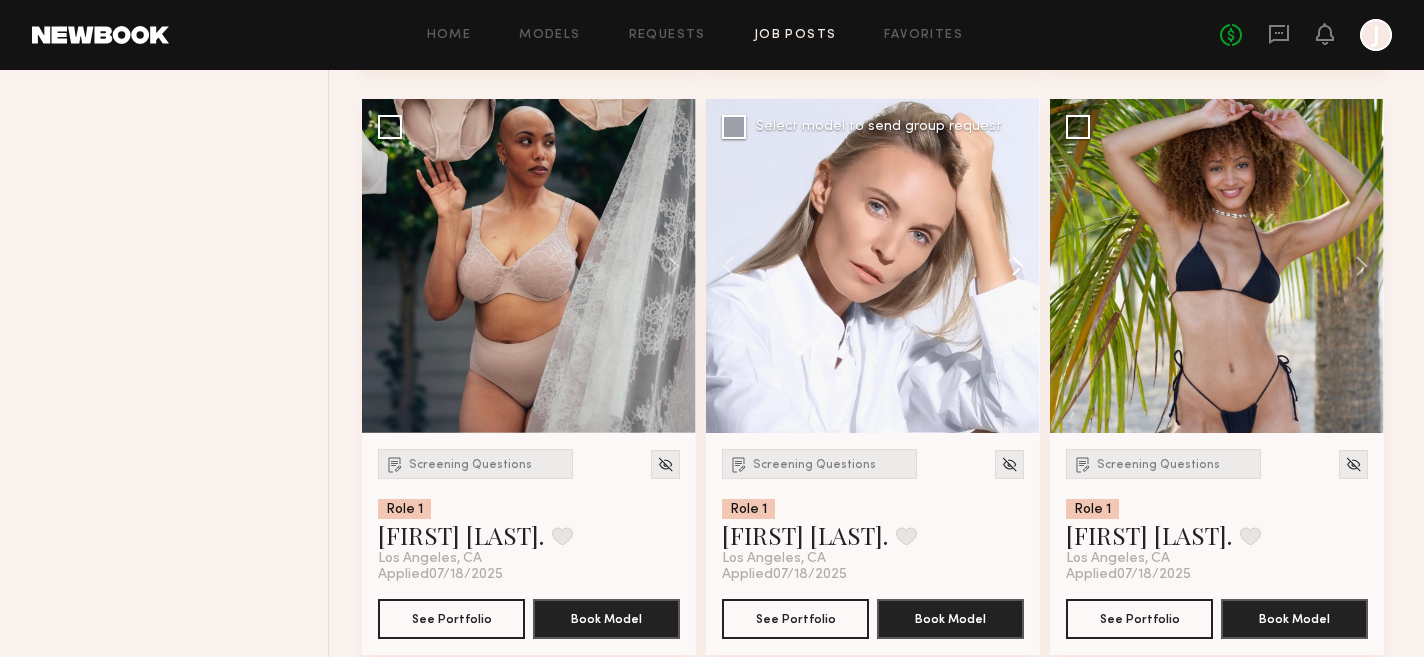 click 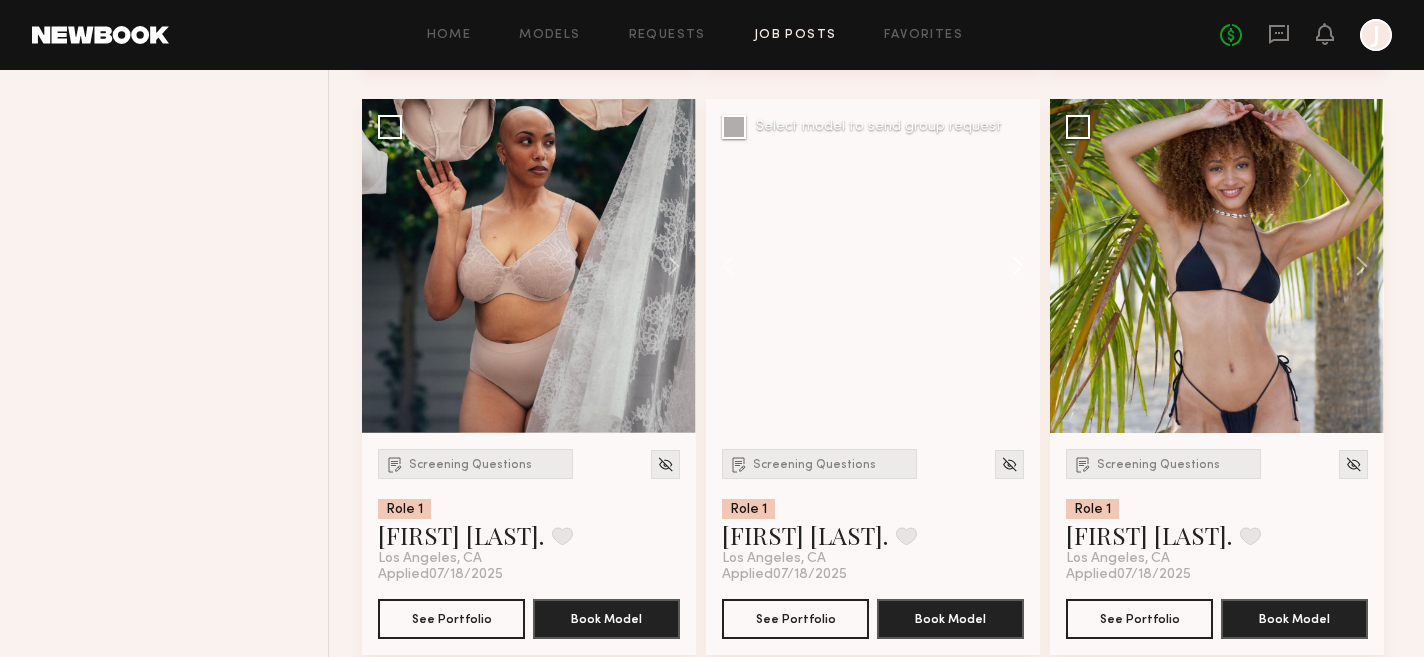 click 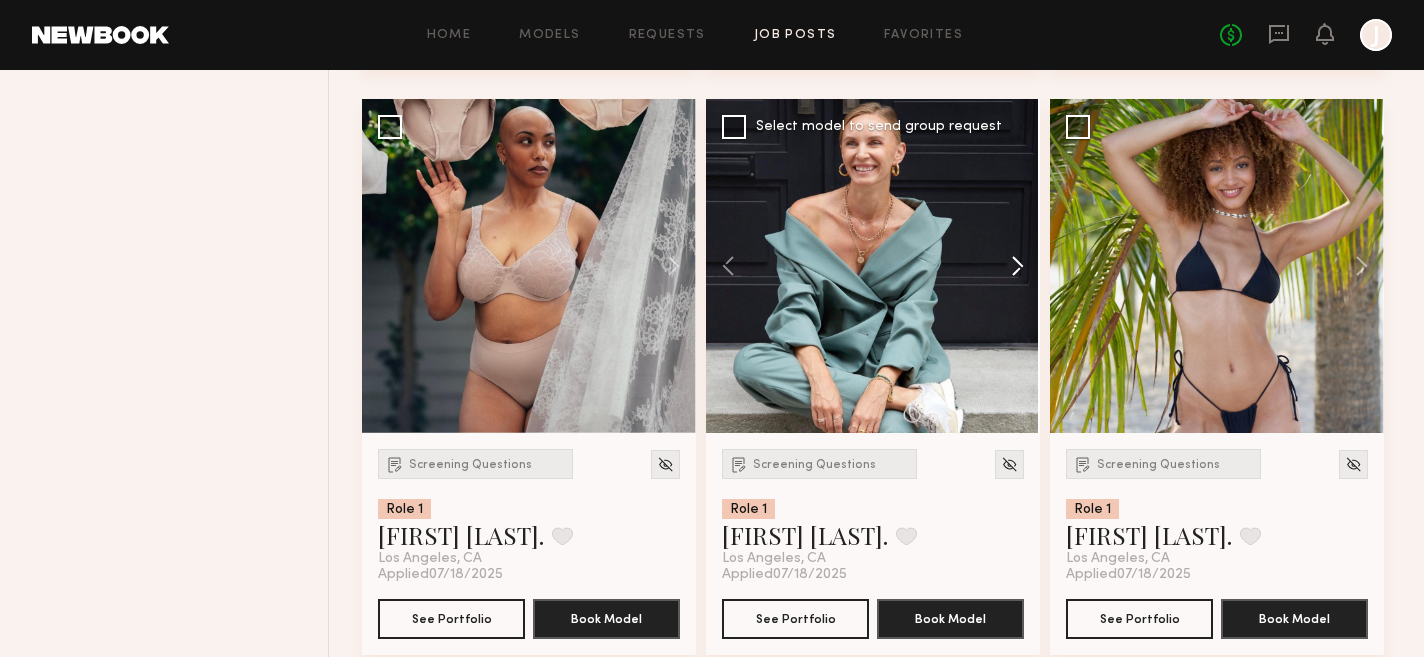 click 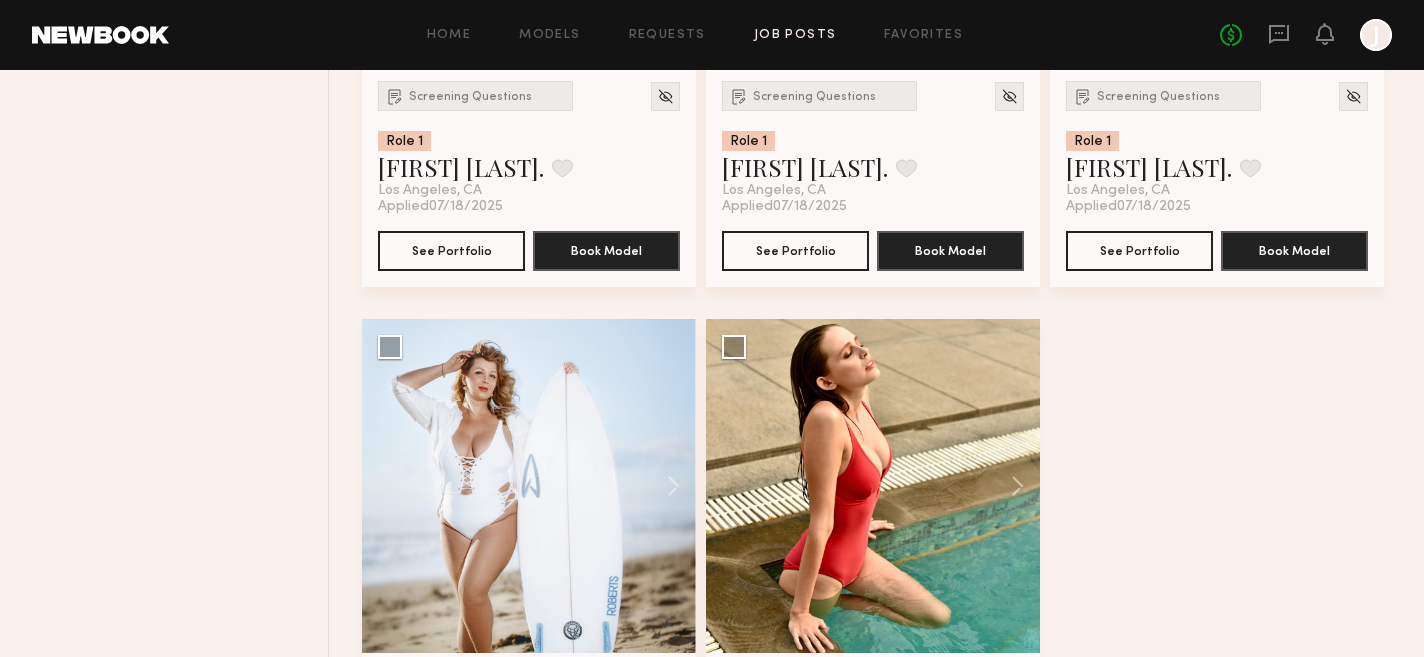scroll, scrollTop: 9014, scrollLeft: 0, axis: vertical 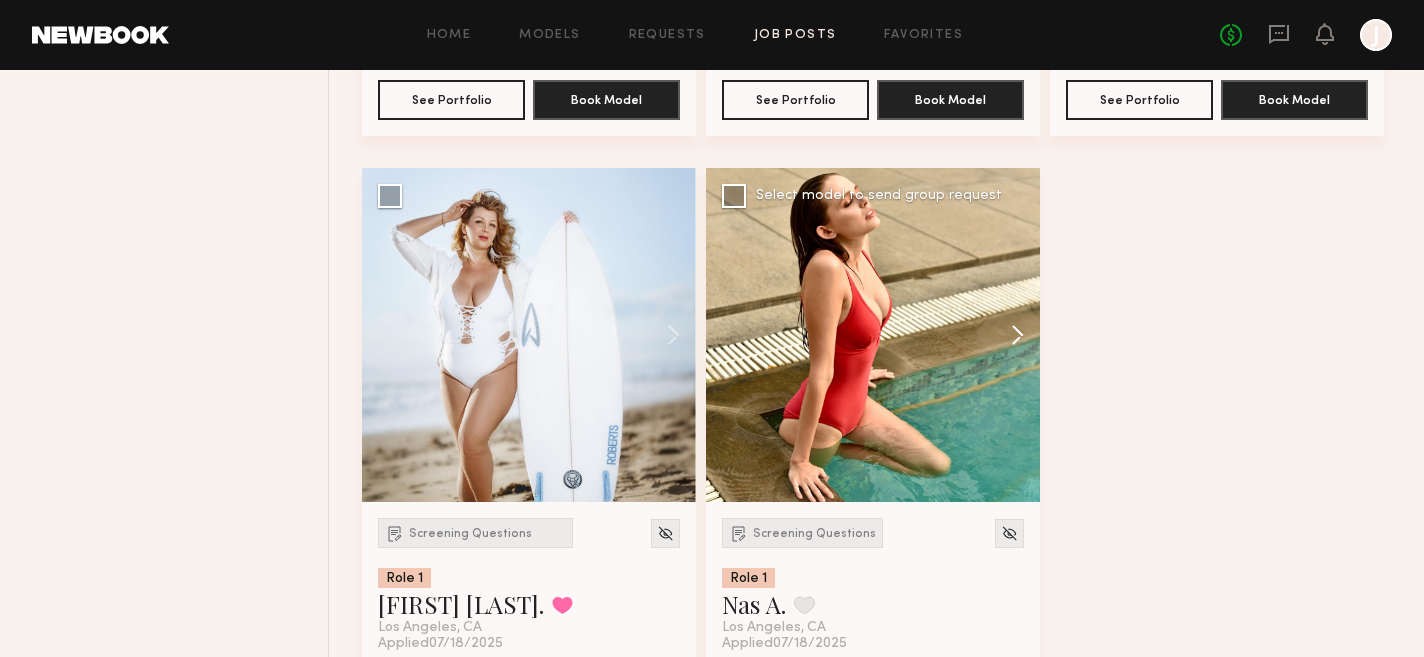 click 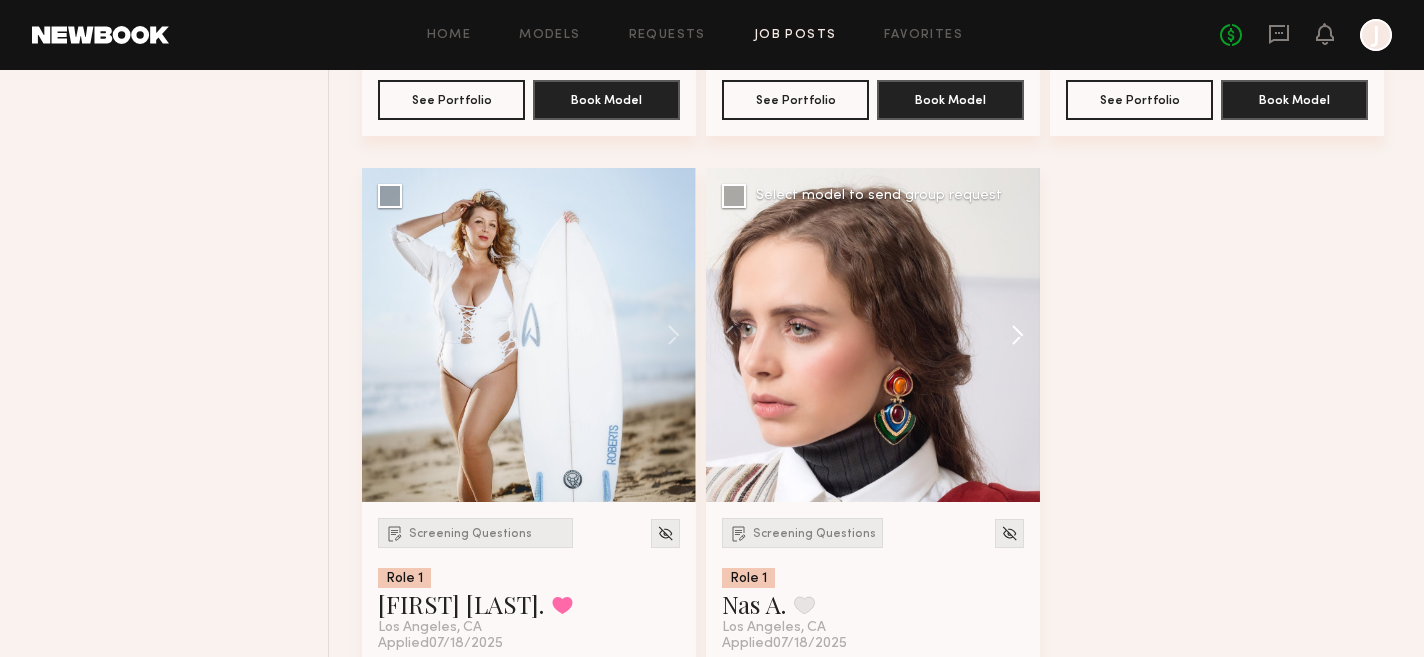 click 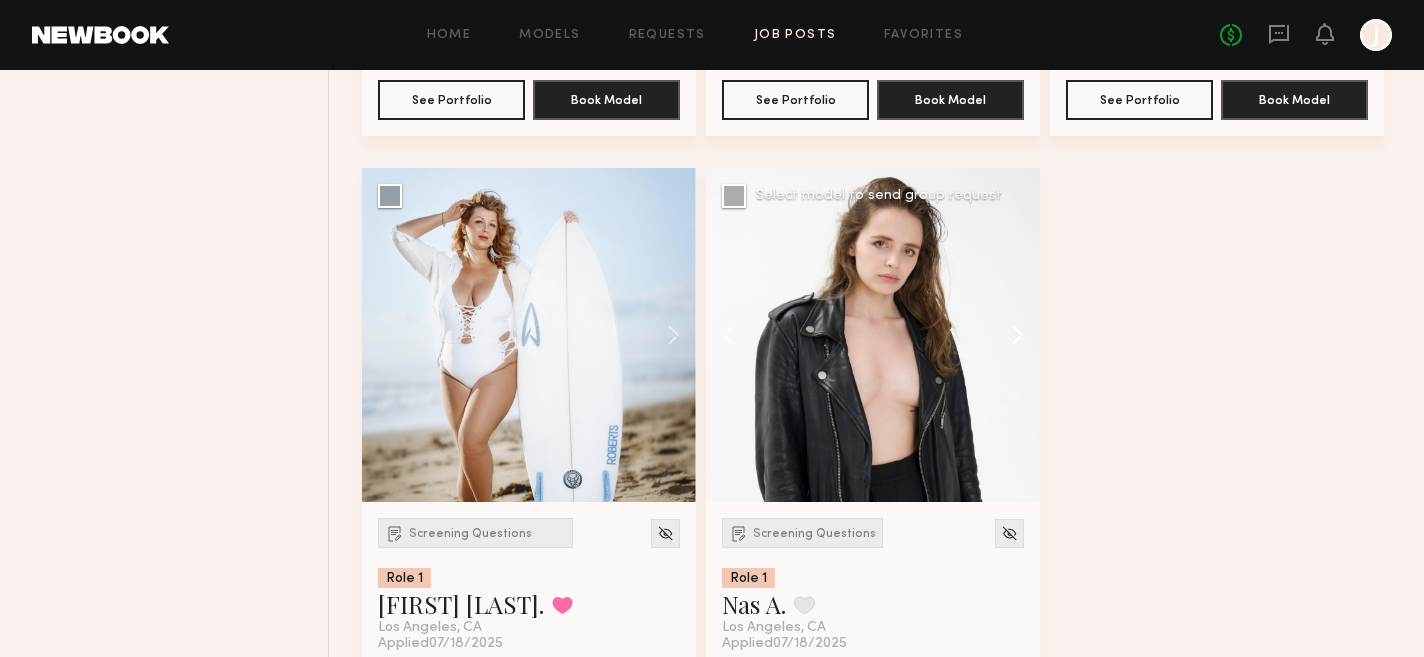 click 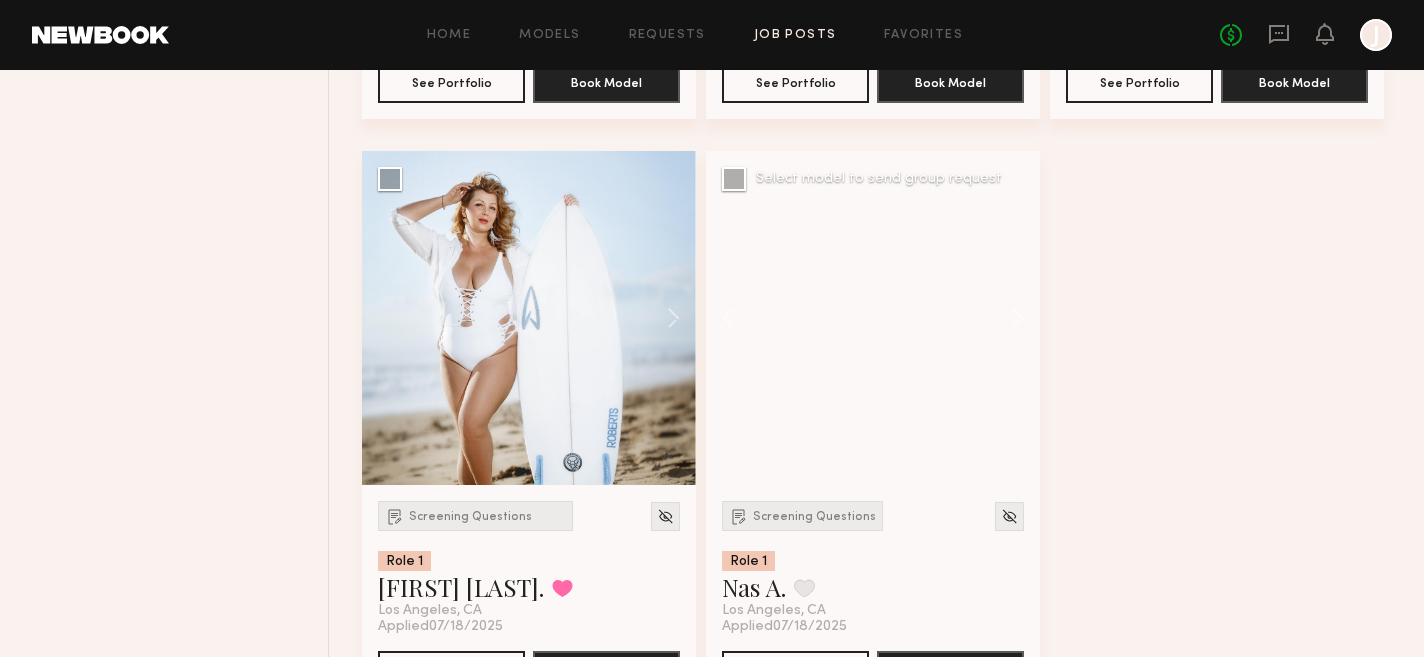 scroll, scrollTop: 9015, scrollLeft: 0, axis: vertical 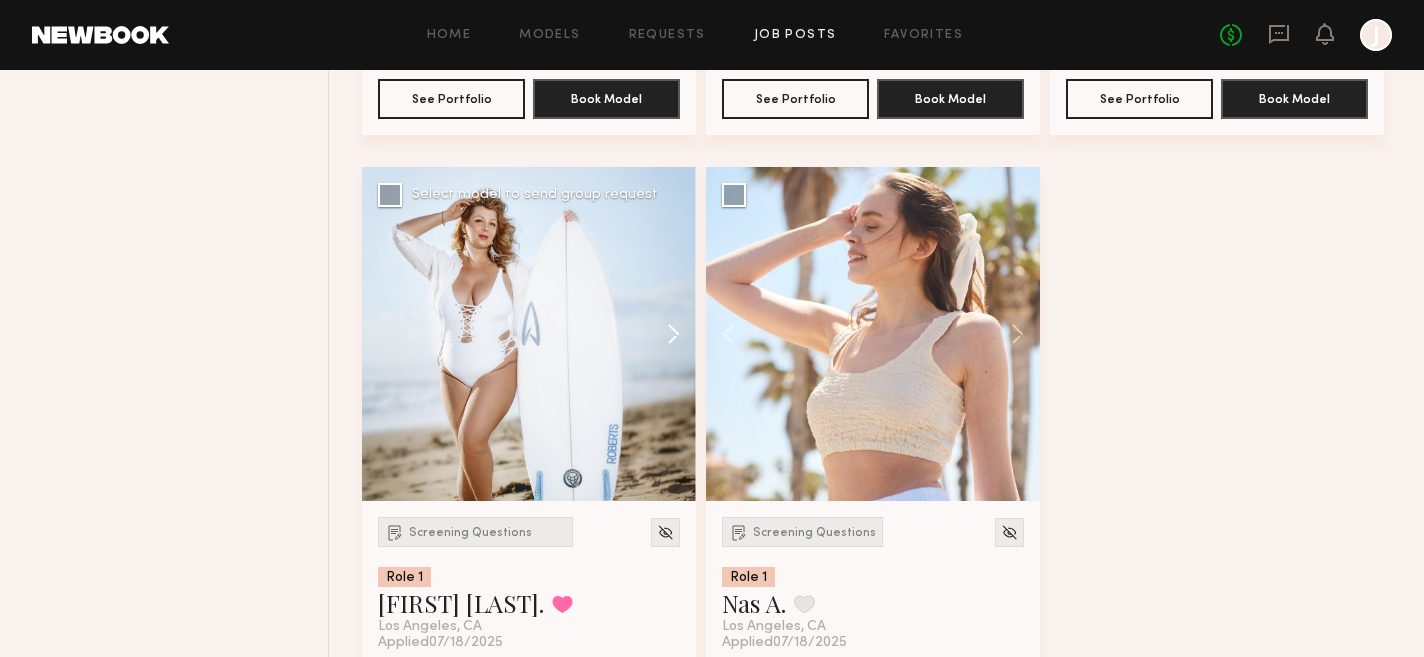 click 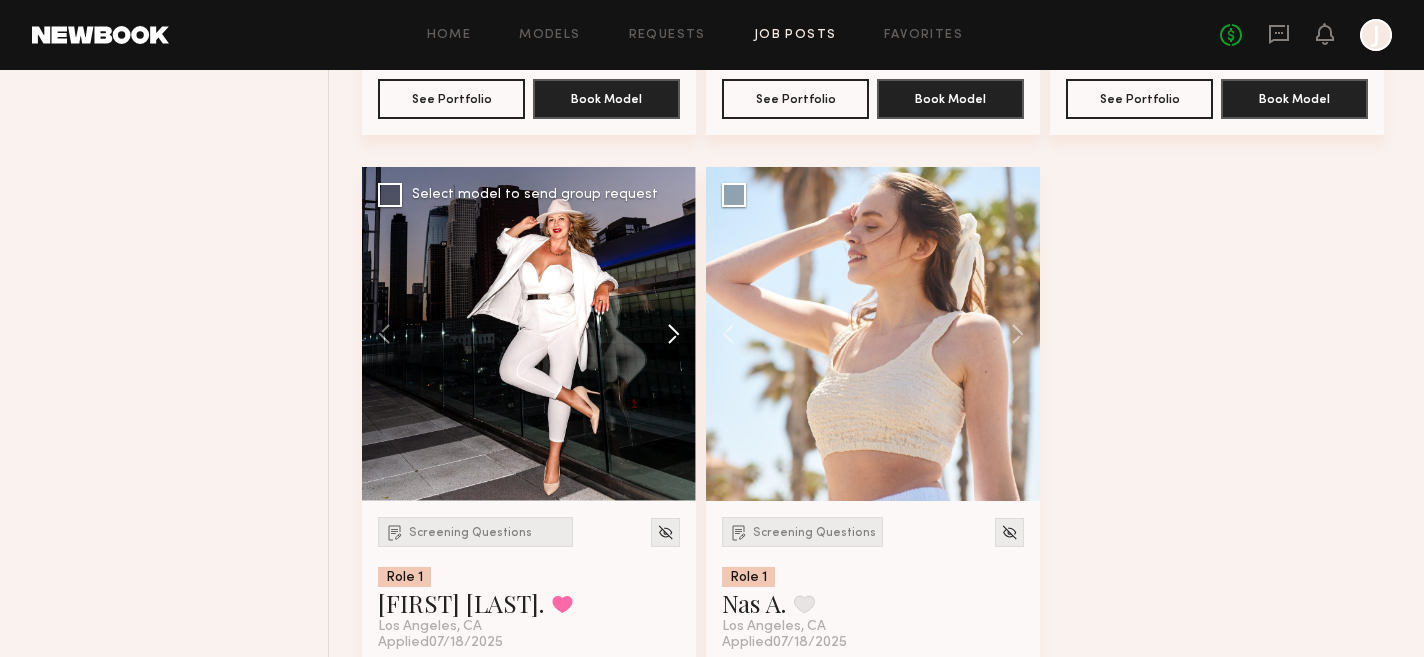 click 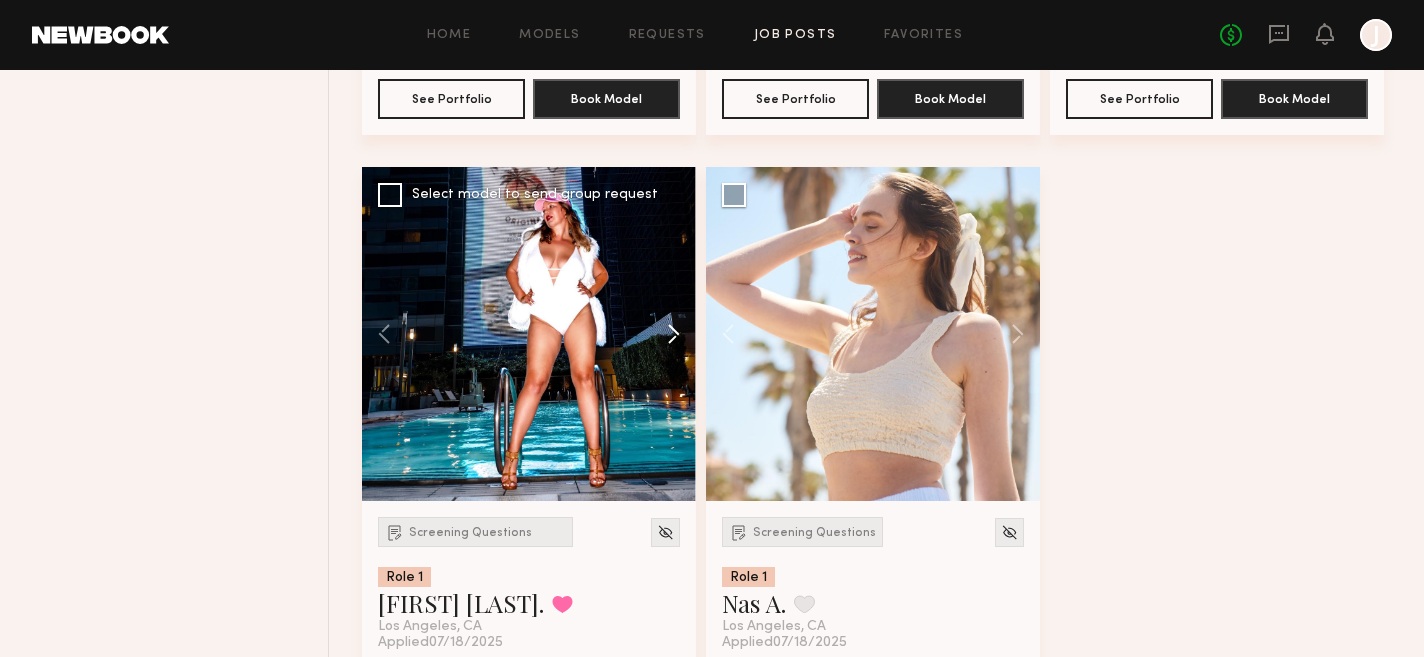 click 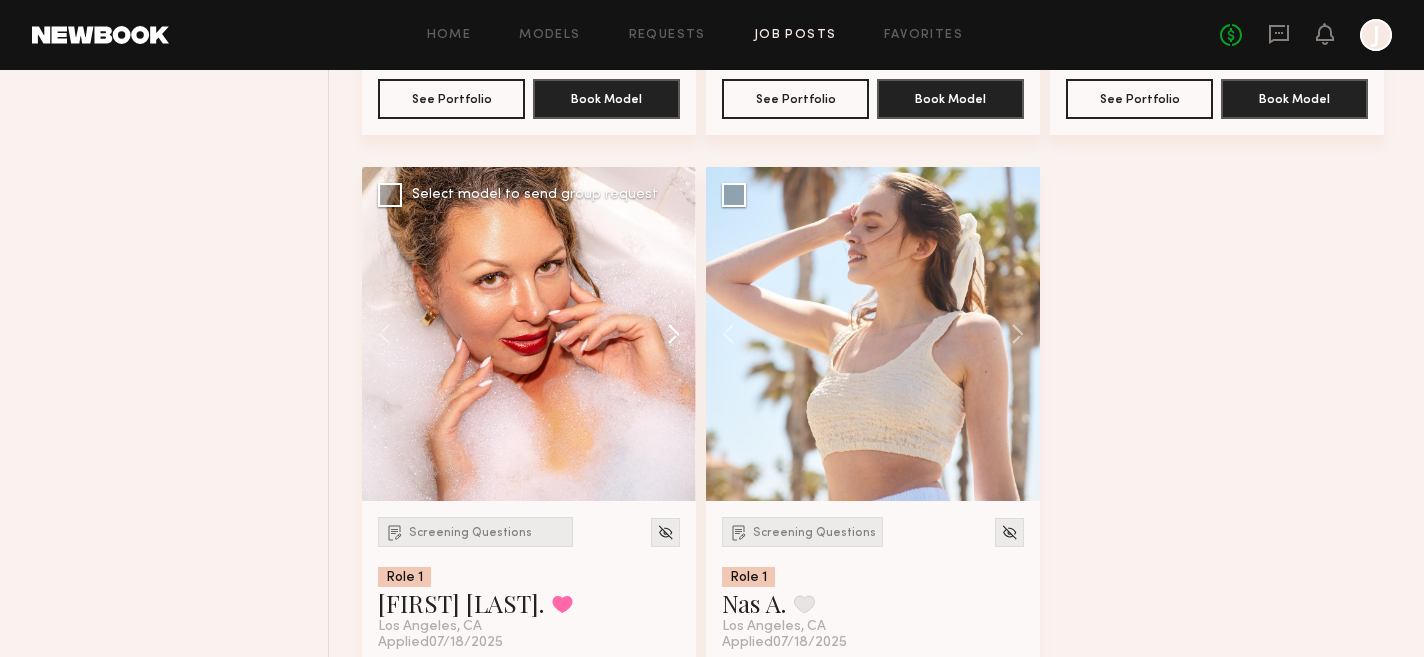 click 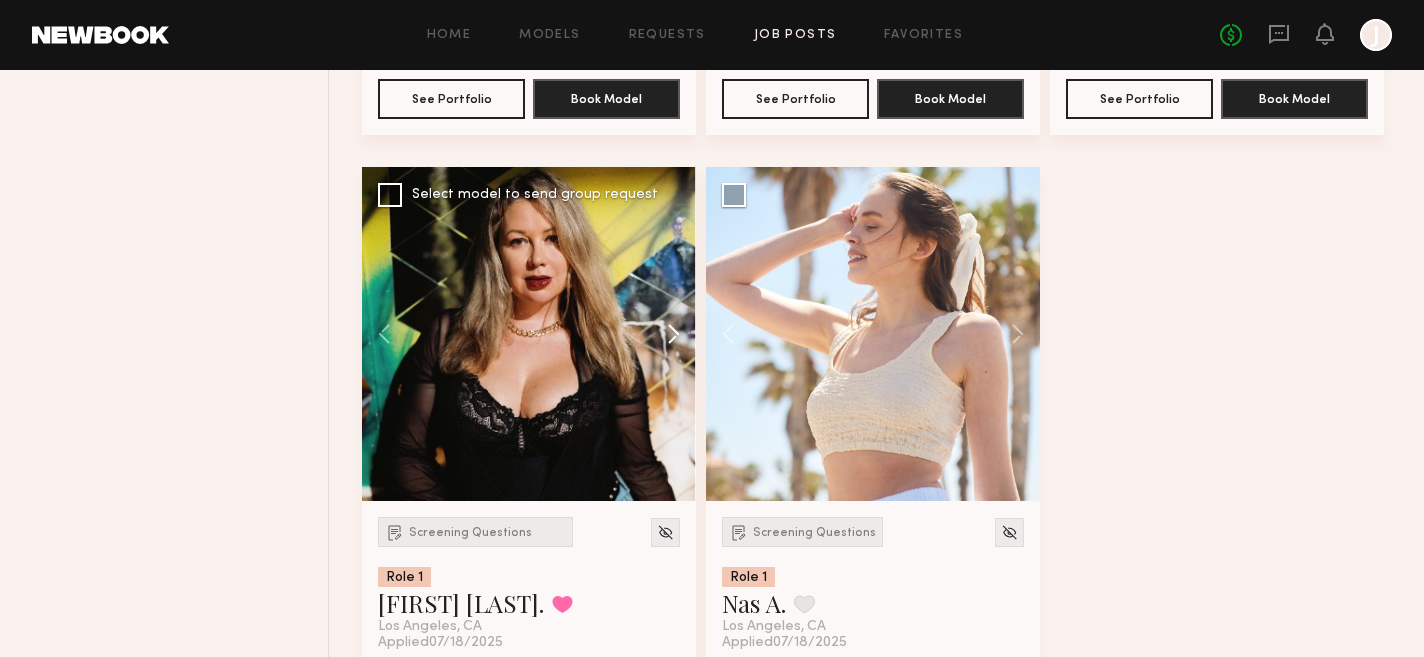 click 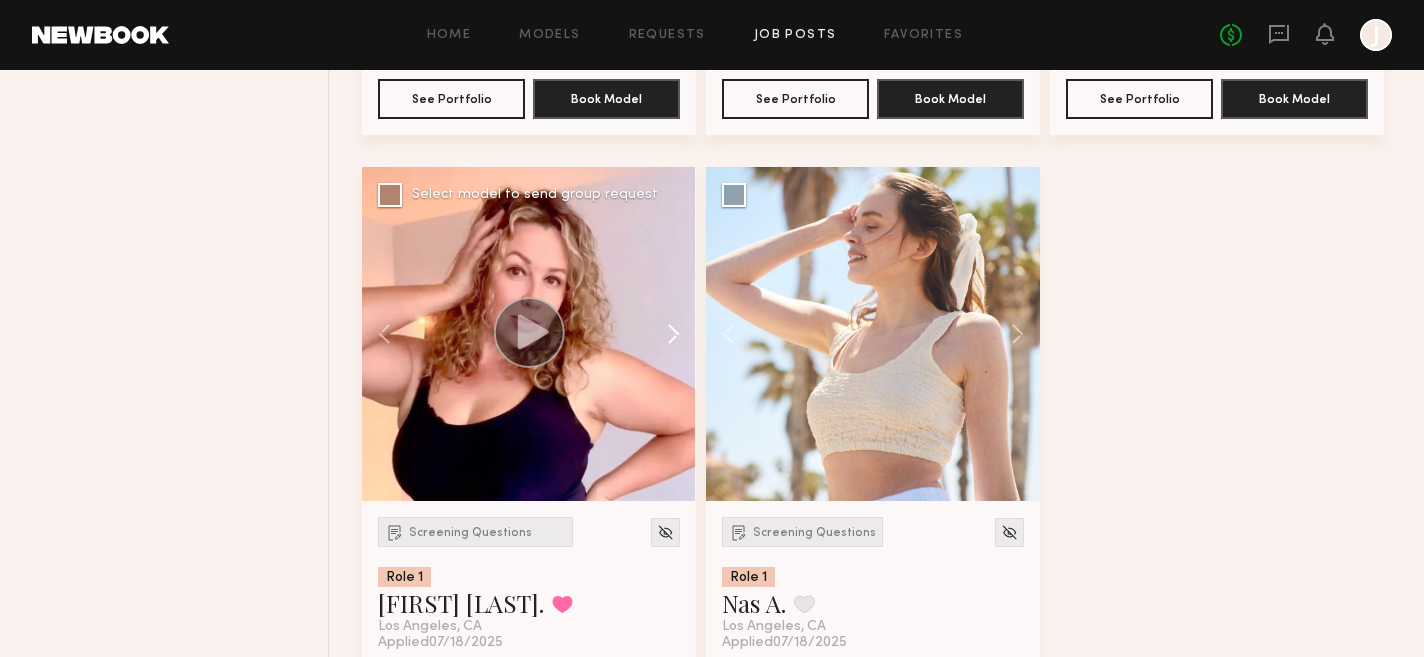 click 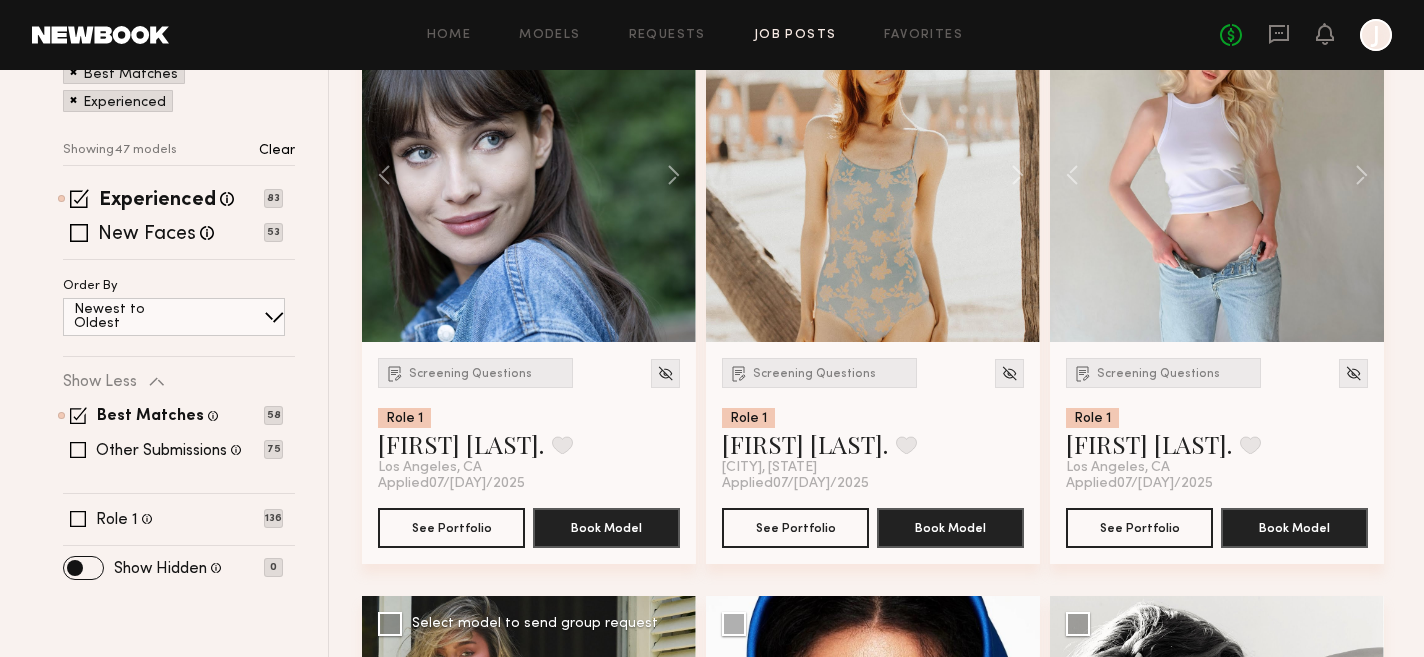 scroll, scrollTop: 0, scrollLeft: 0, axis: both 